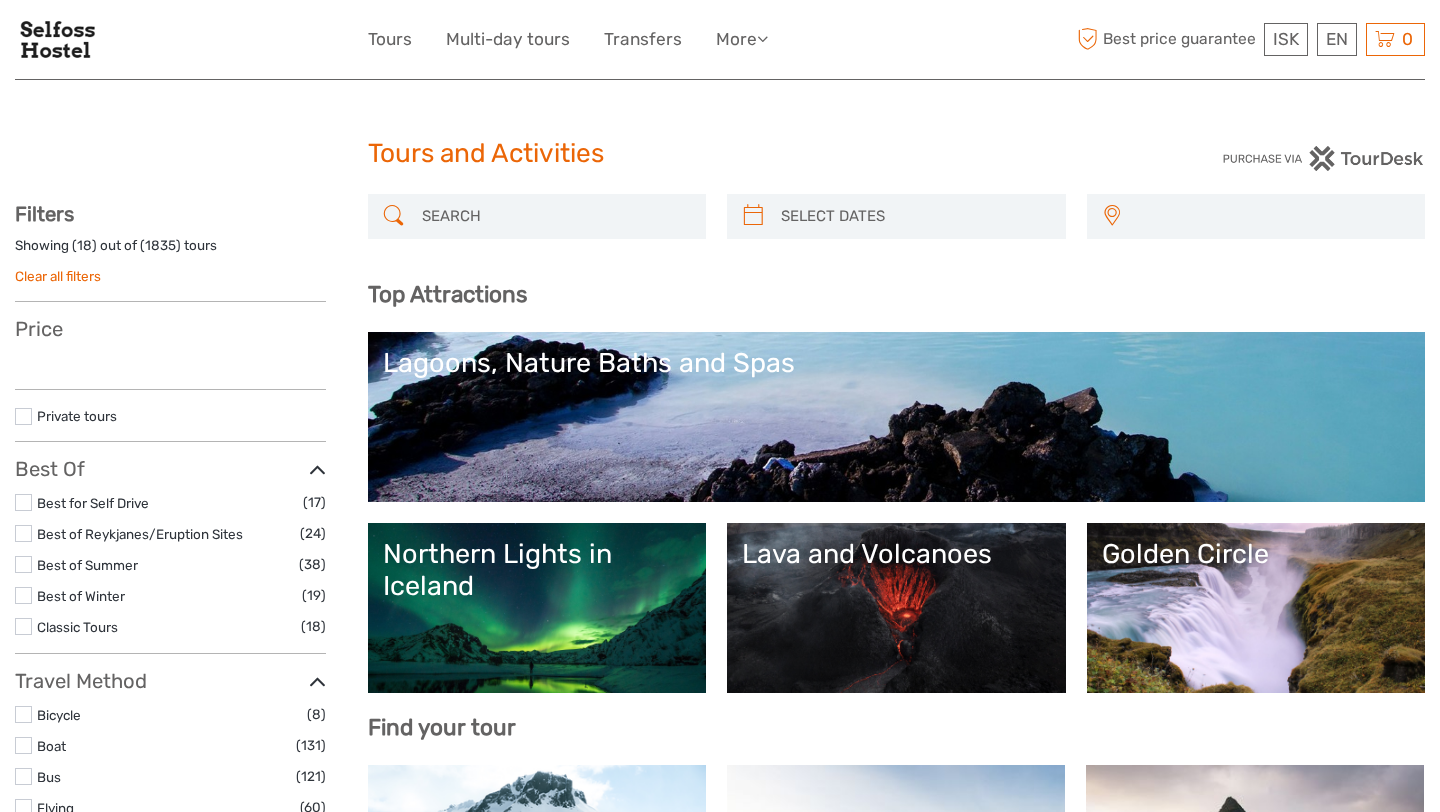 select 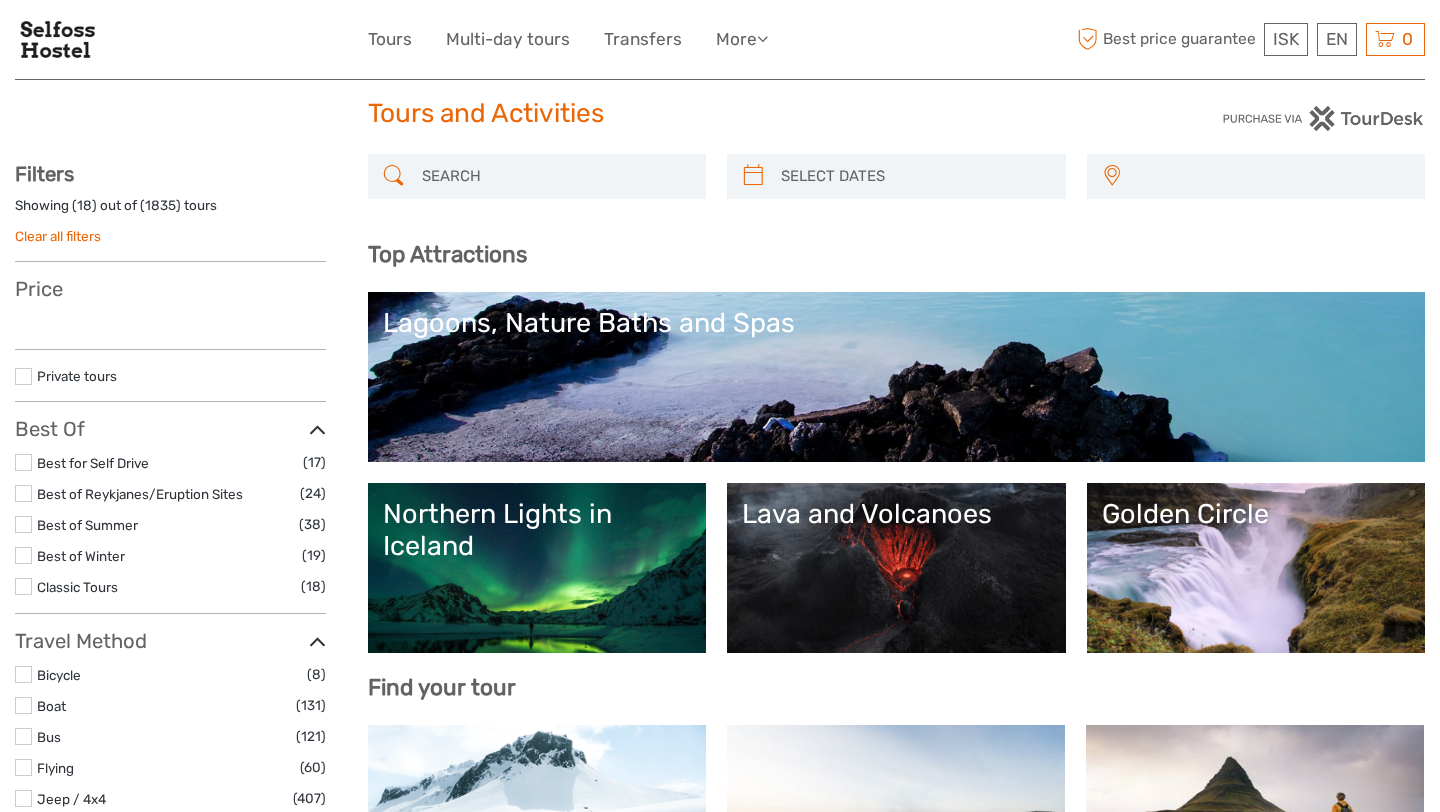 scroll, scrollTop: 77, scrollLeft: 0, axis: vertical 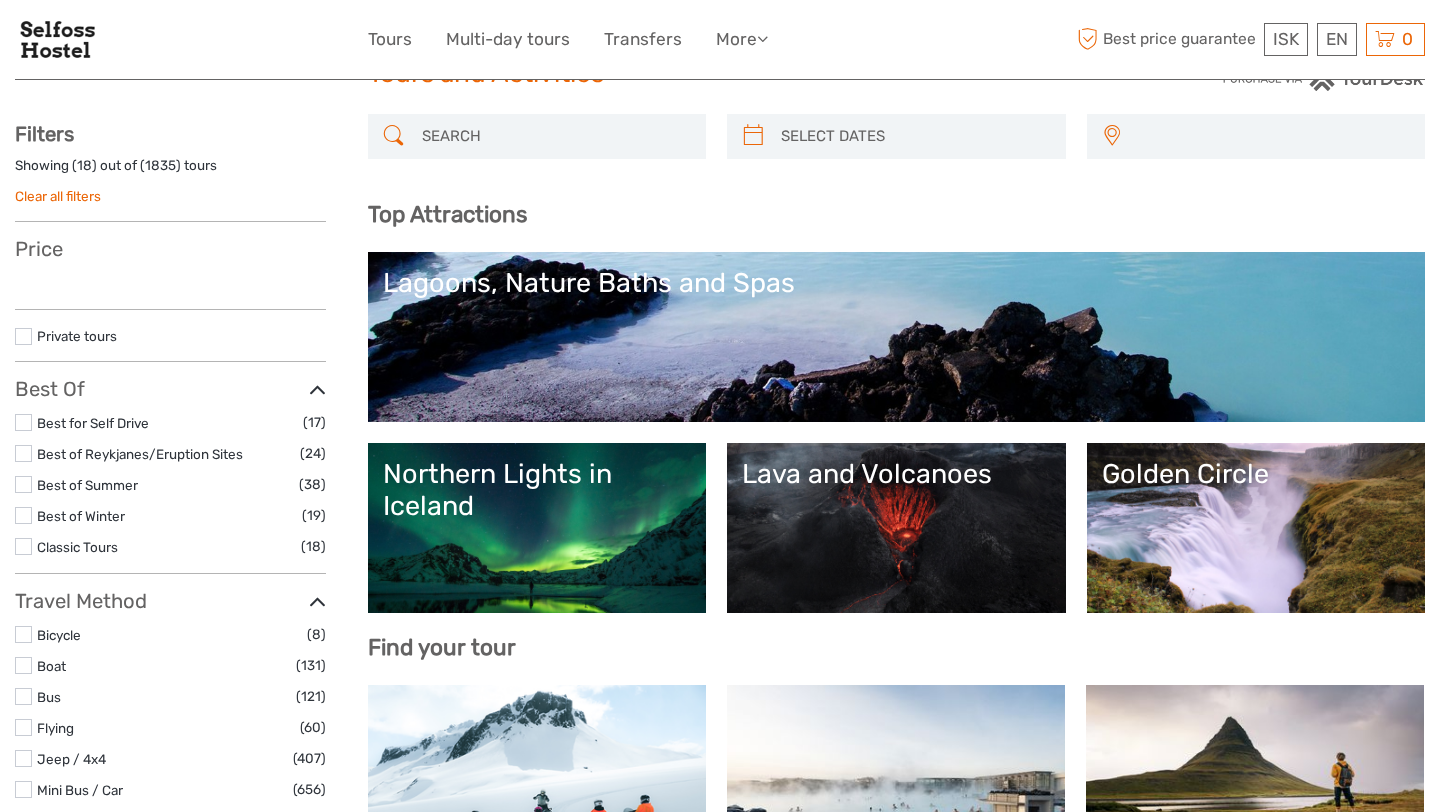 select 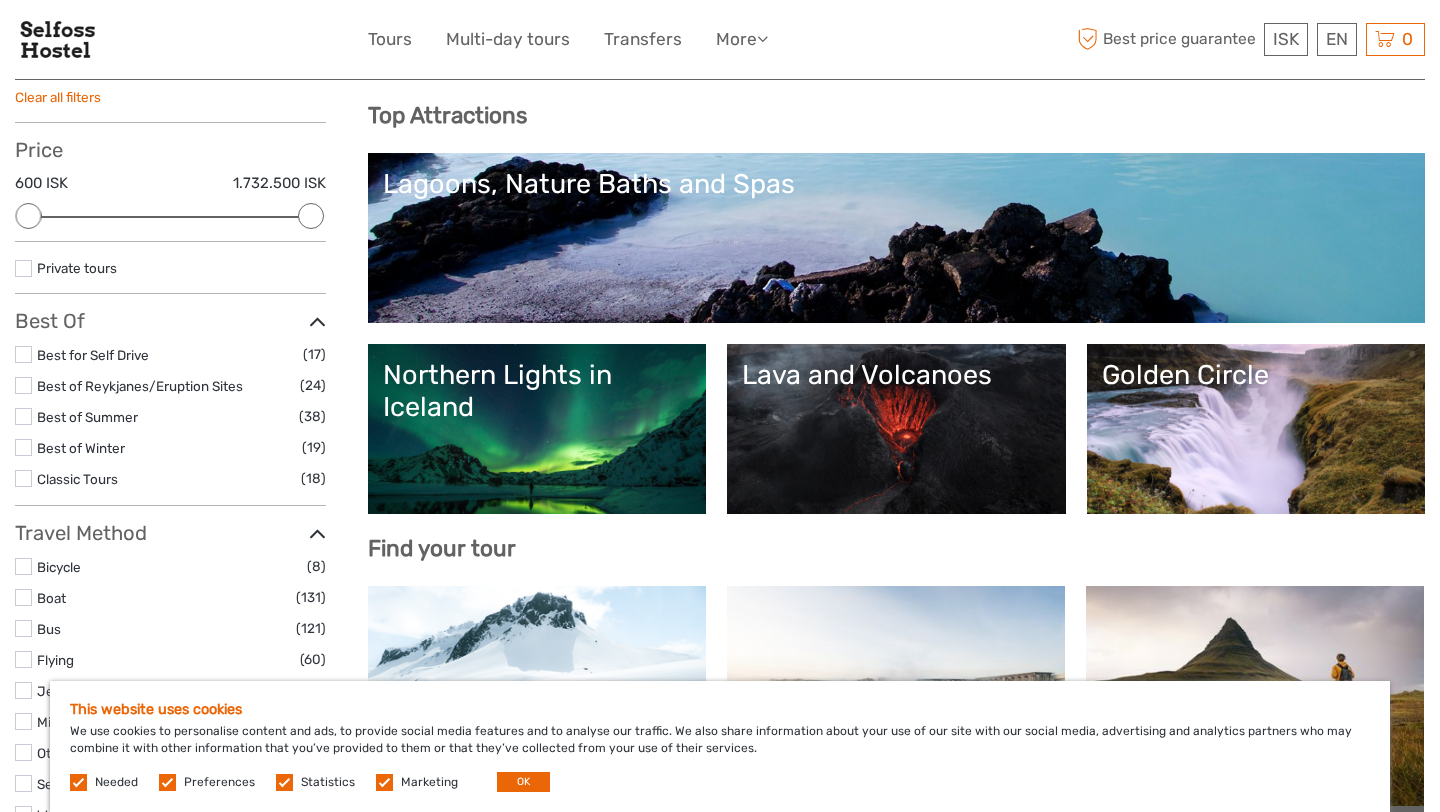 scroll, scrollTop: 226, scrollLeft: 0, axis: vertical 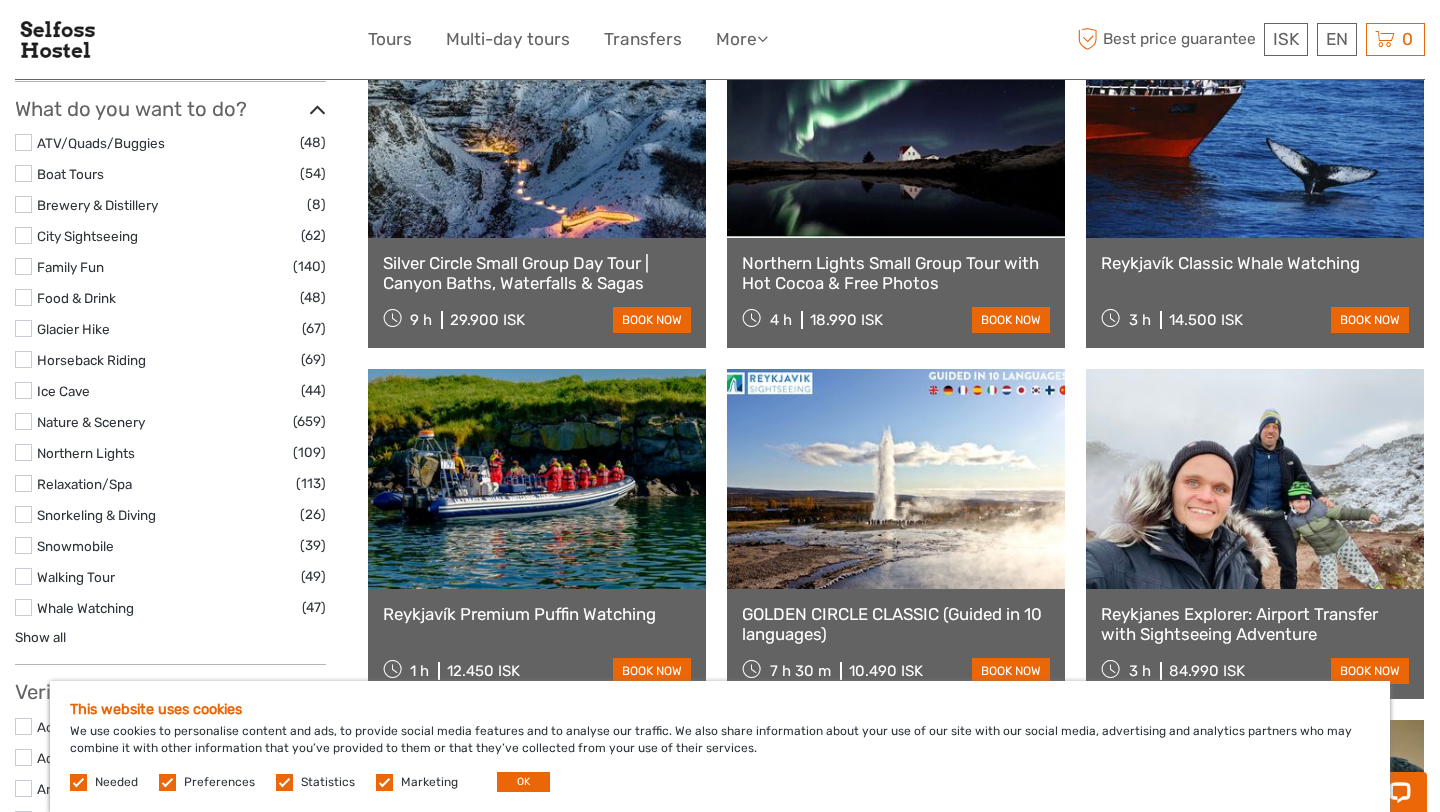 click at bounding box center [23, 359] 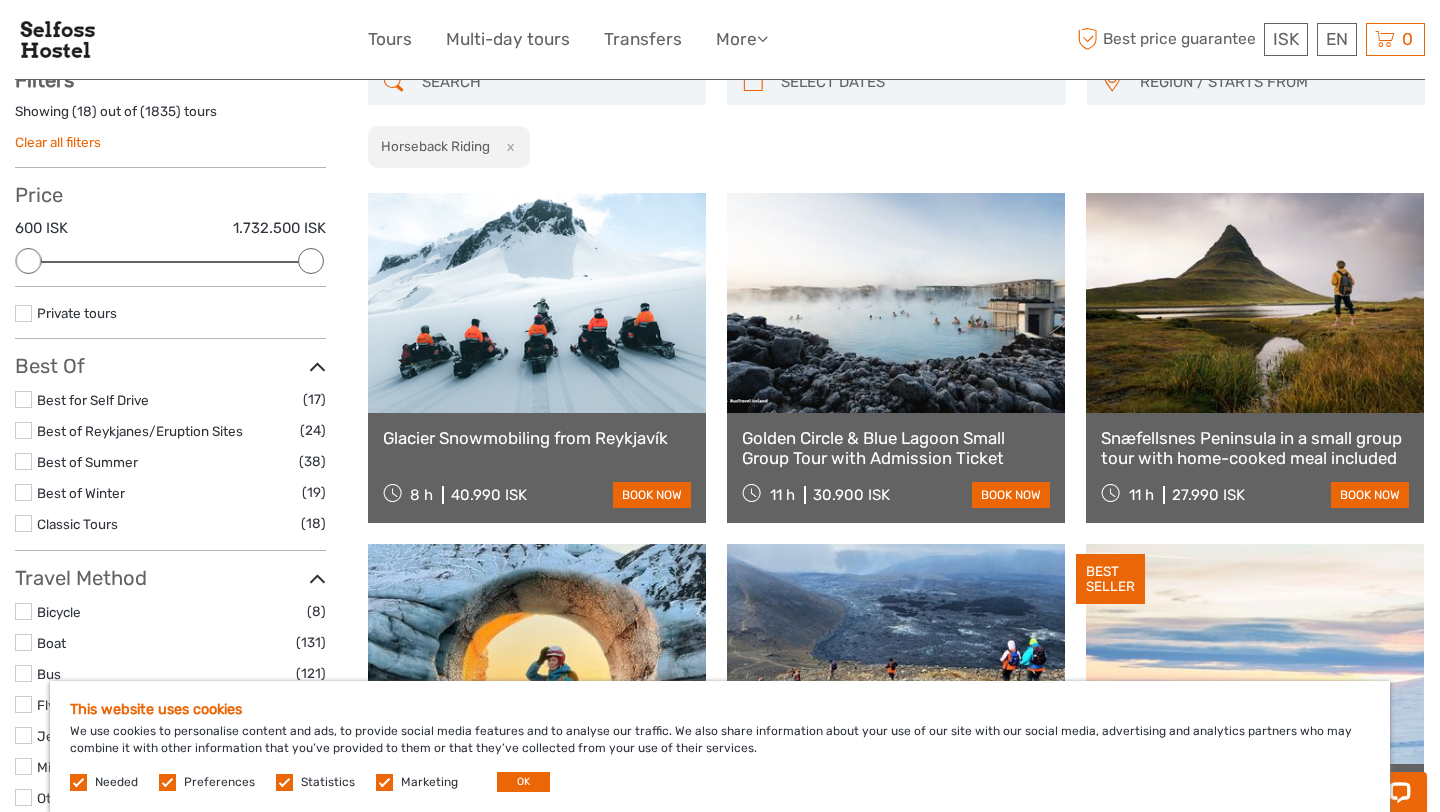 scroll, scrollTop: 113, scrollLeft: 0, axis: vertical 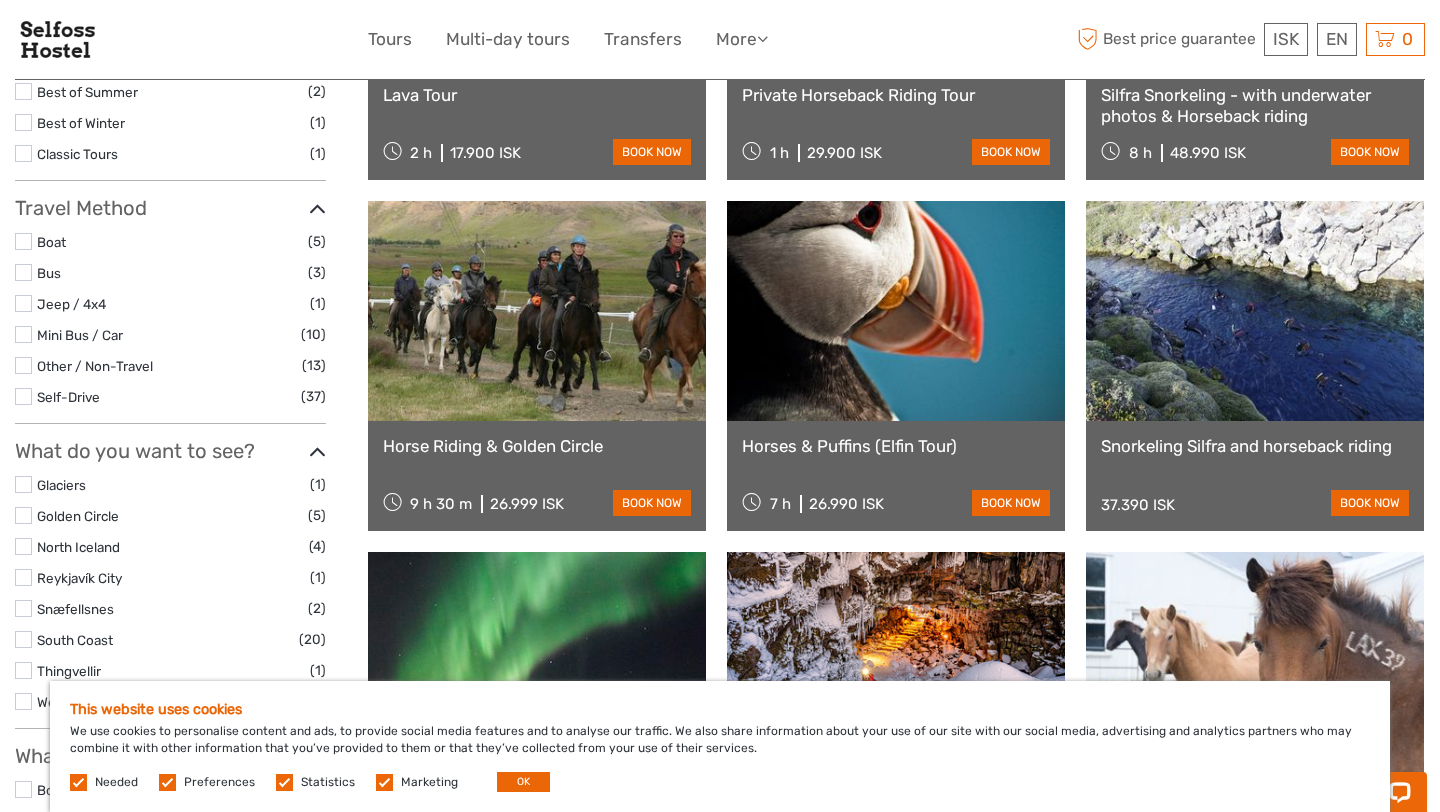 click at bounding box center [537, 311] 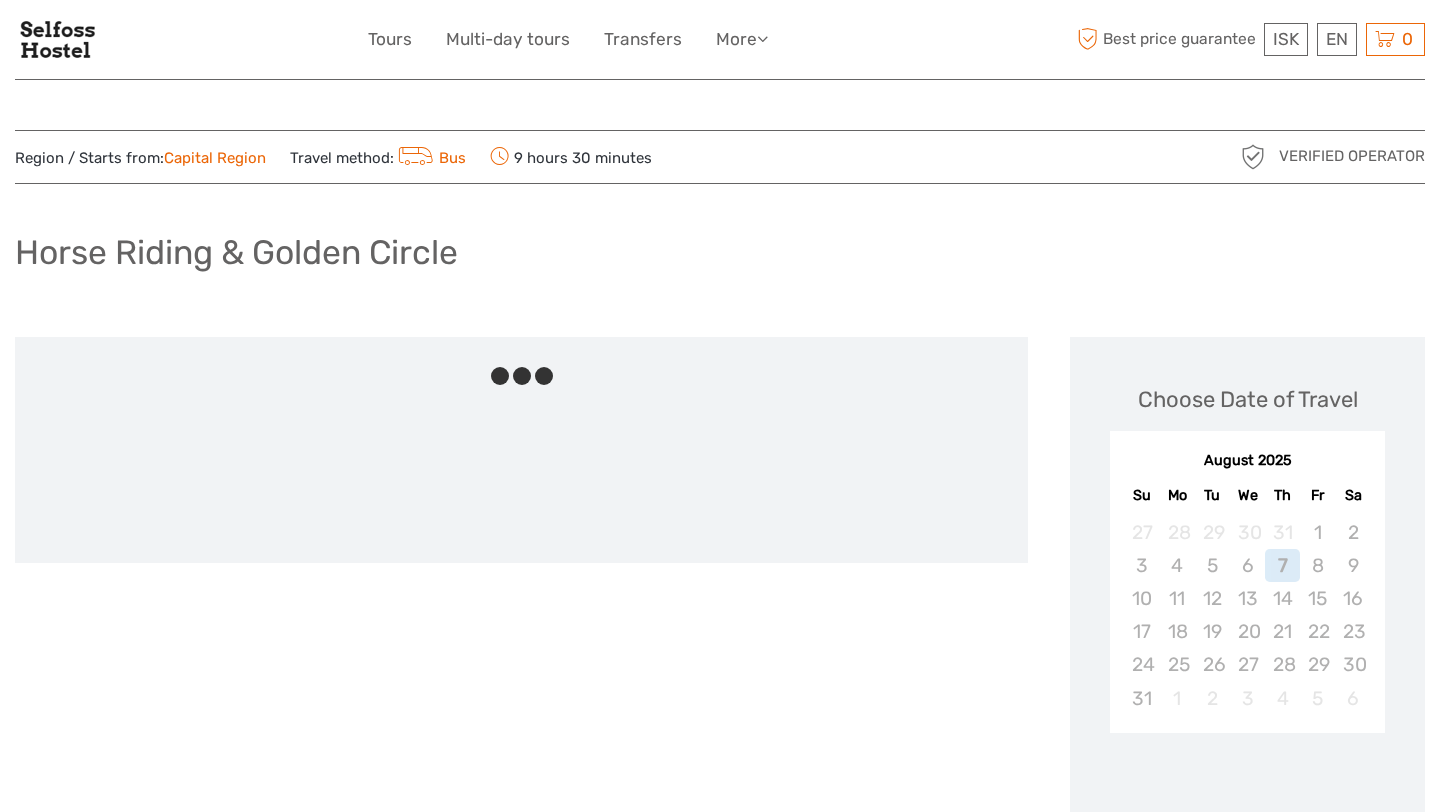 scroll, scrollTop: 0, scrollLeft: 0, axis: both 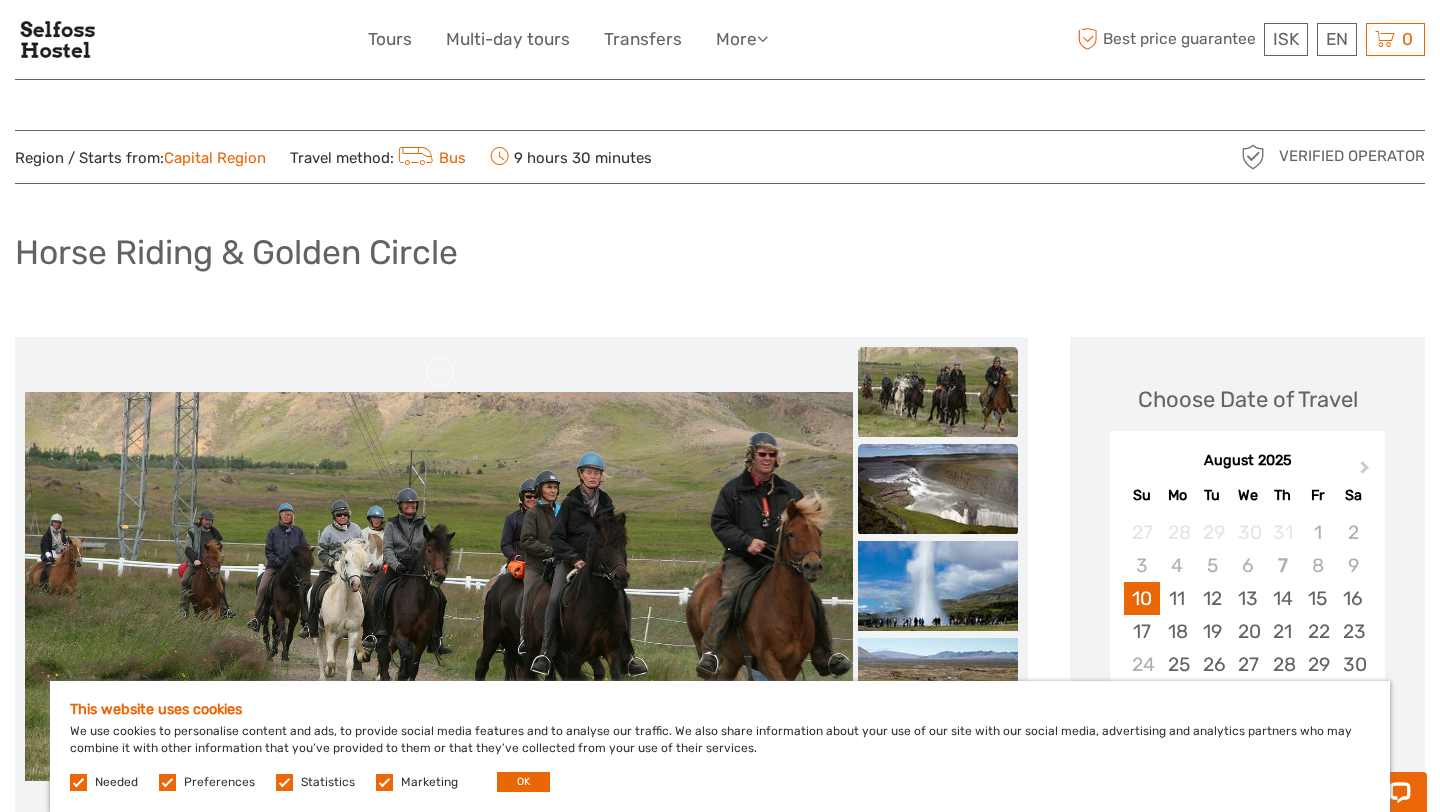 click at bounding box center (938, 489) 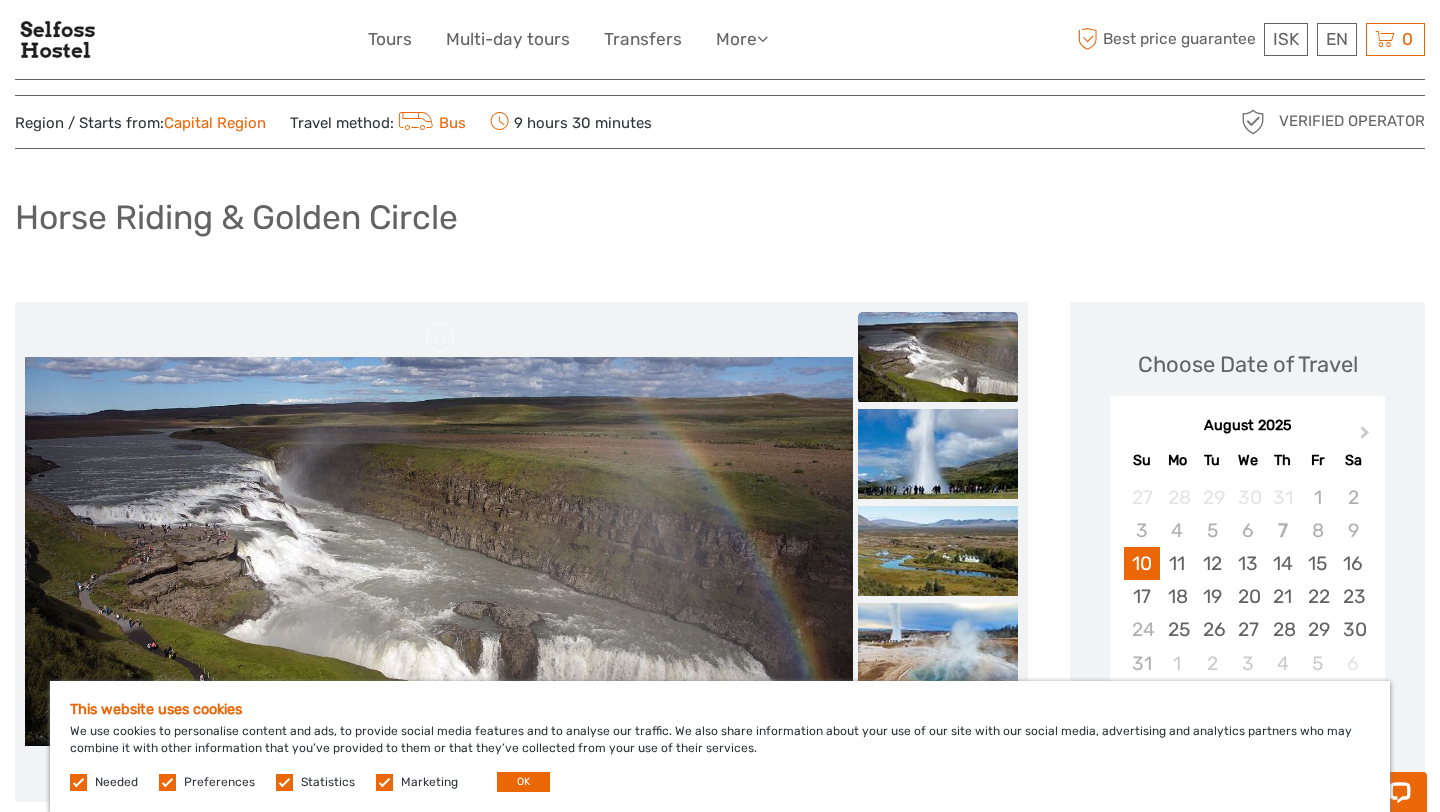 scroll, scrollTop: 40, scrollLeft: 0, axis: vertical 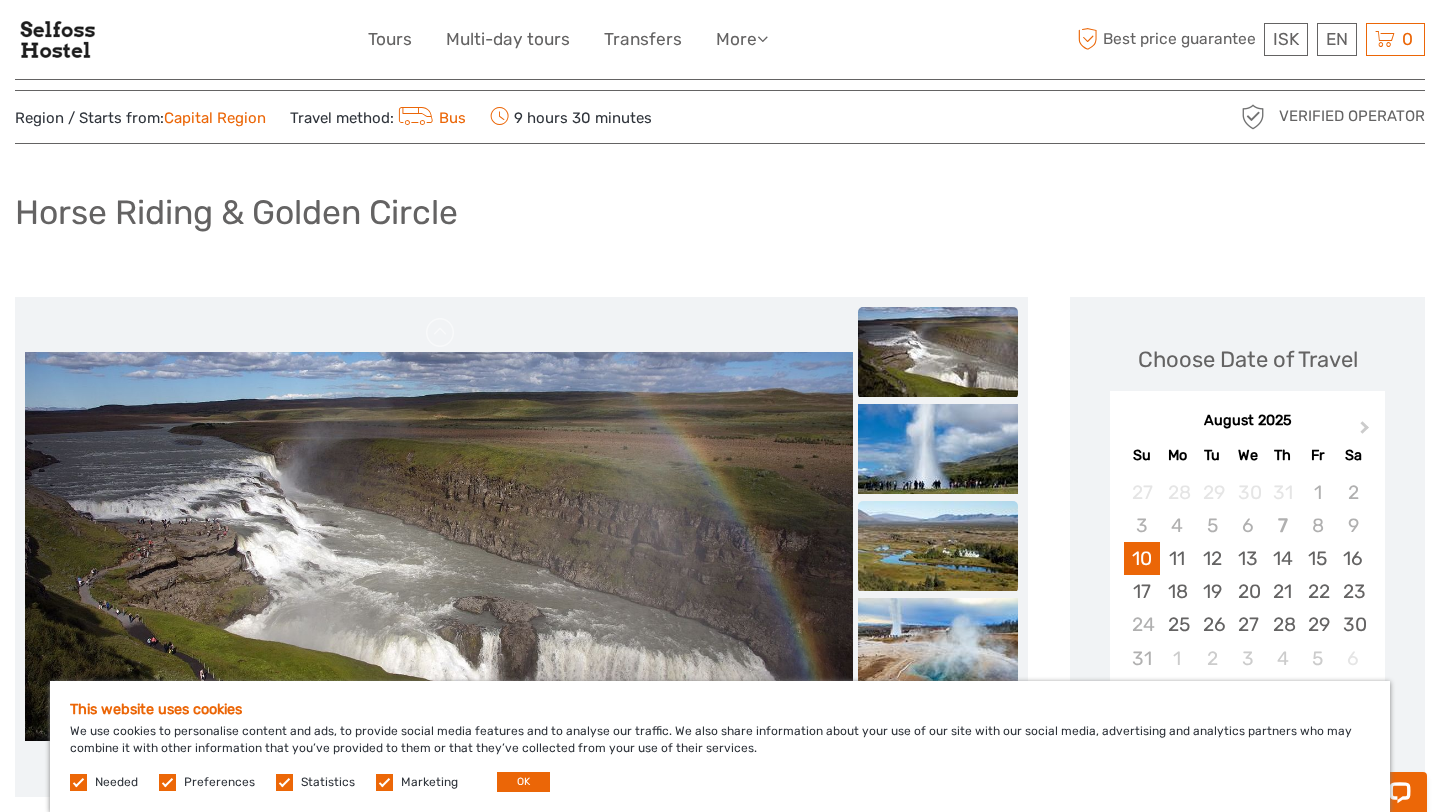 click at bounding box center [938, 546] 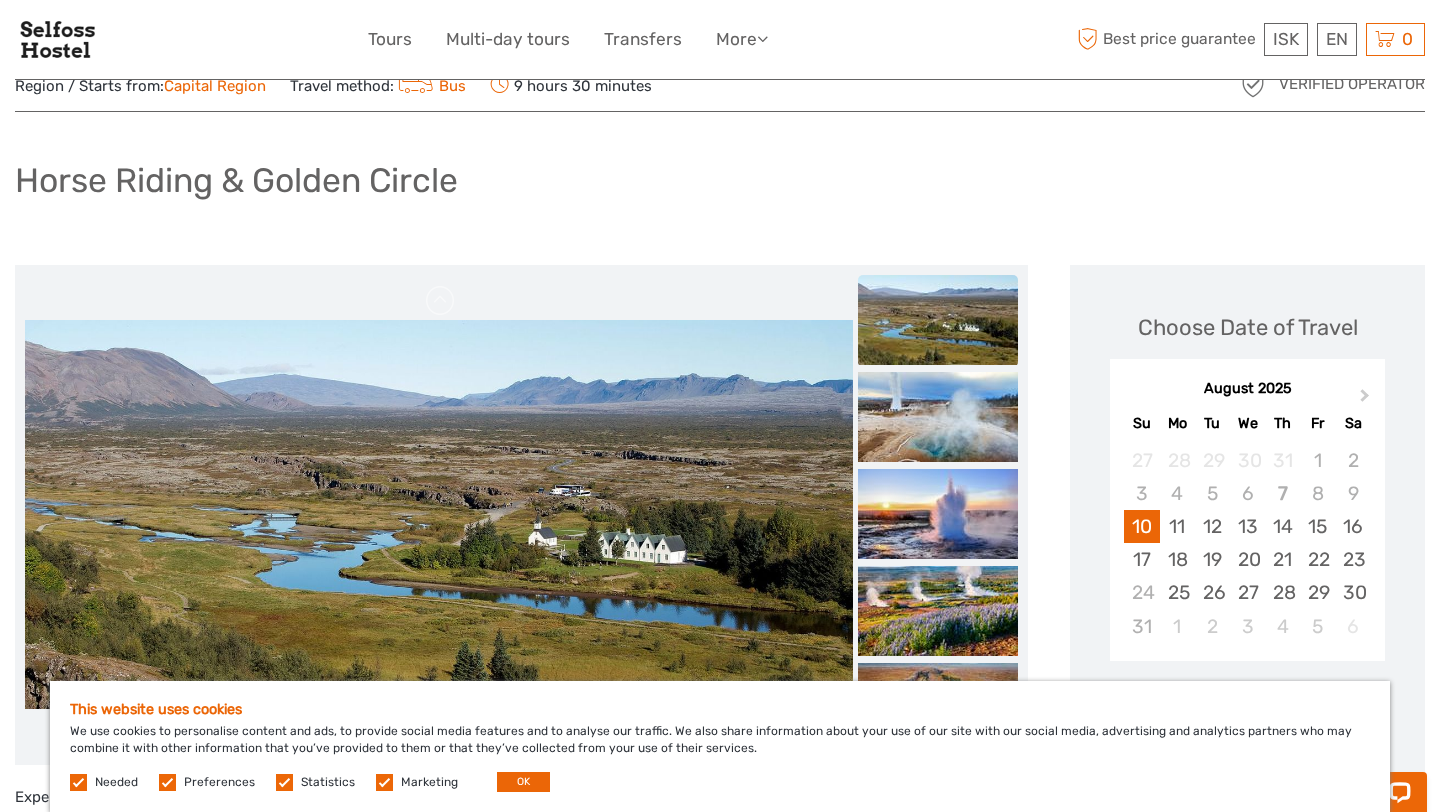 scroll, scrollTop: 80, scrollLeft: 0, axis: vertical 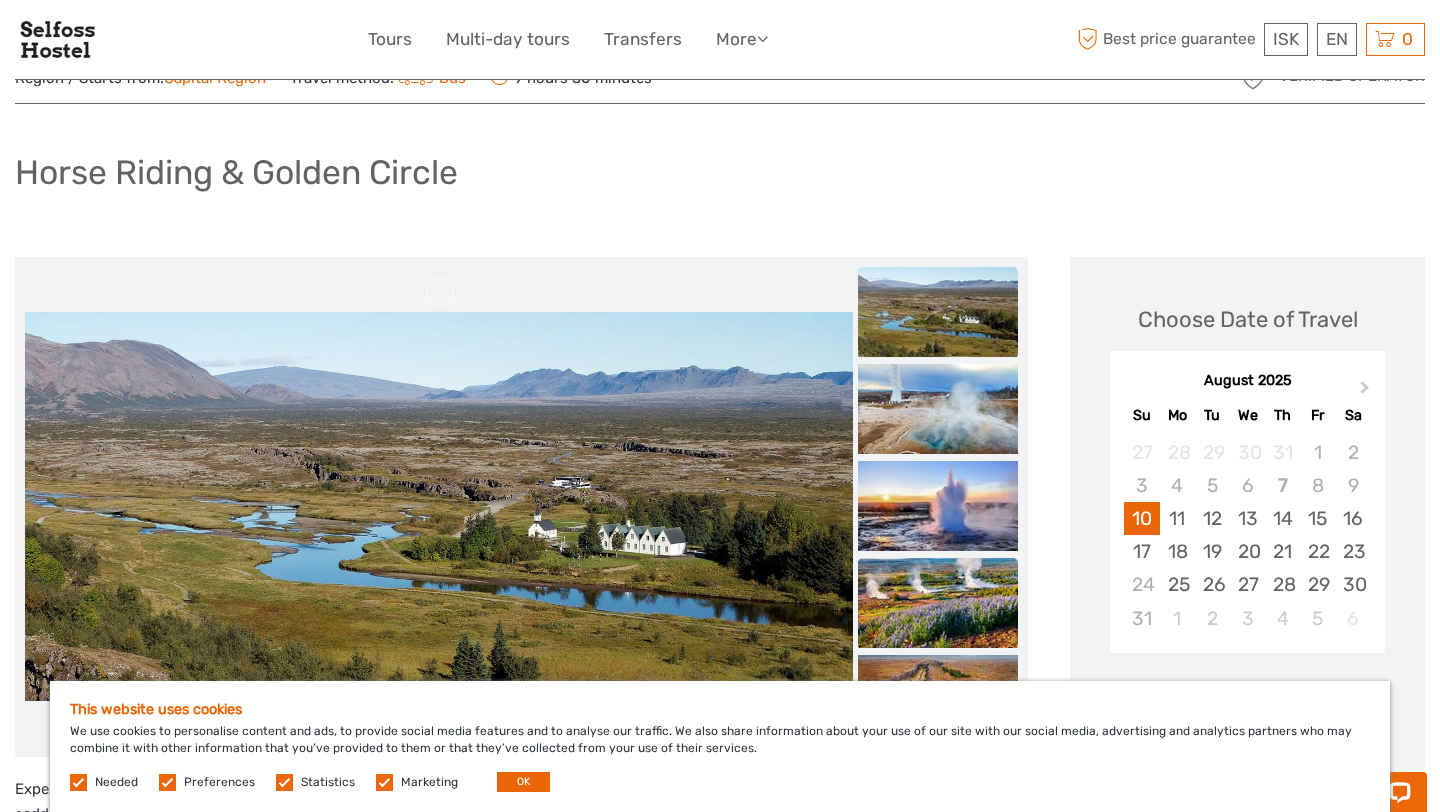 click at bounding box center [938, 603] 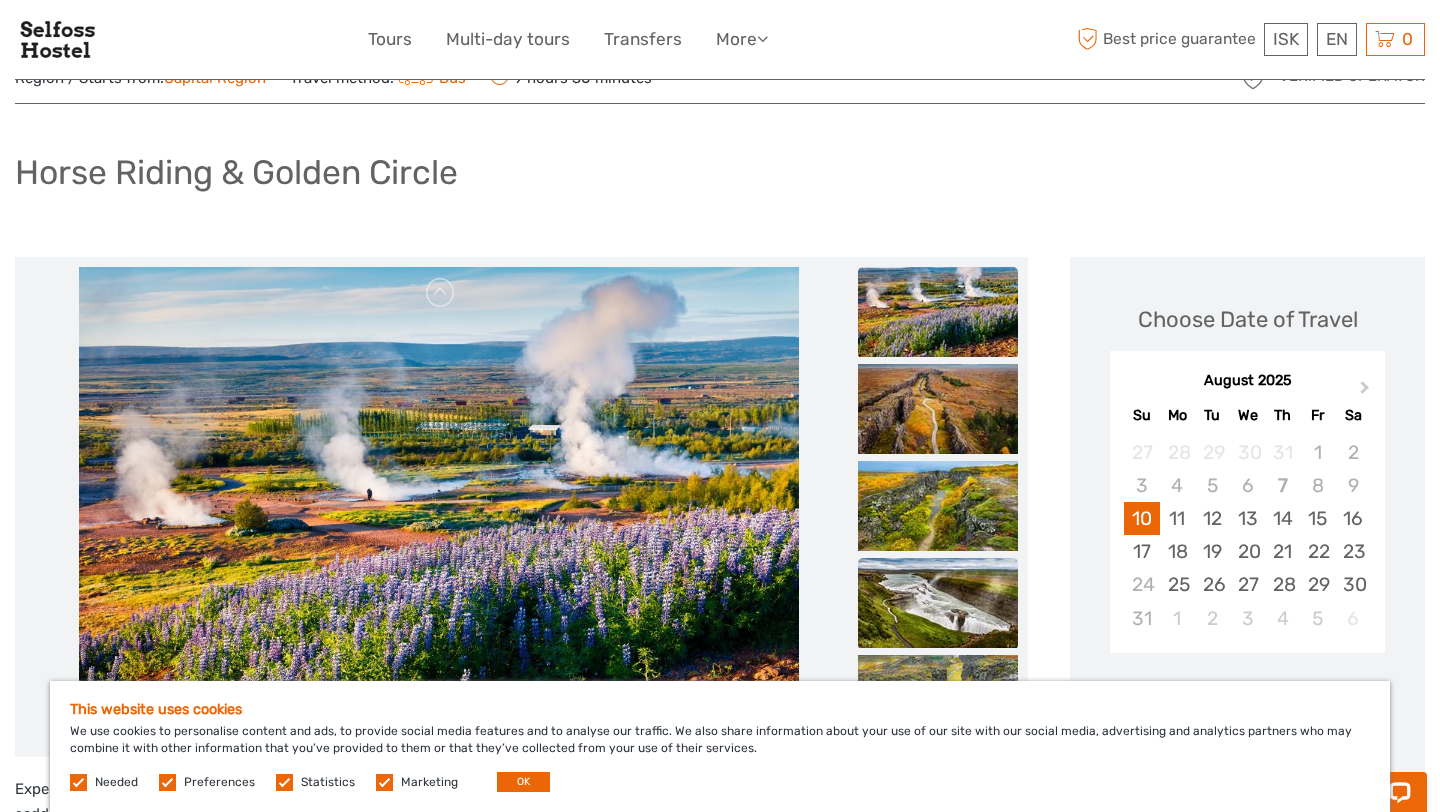 click at bounding box center (938, 603) 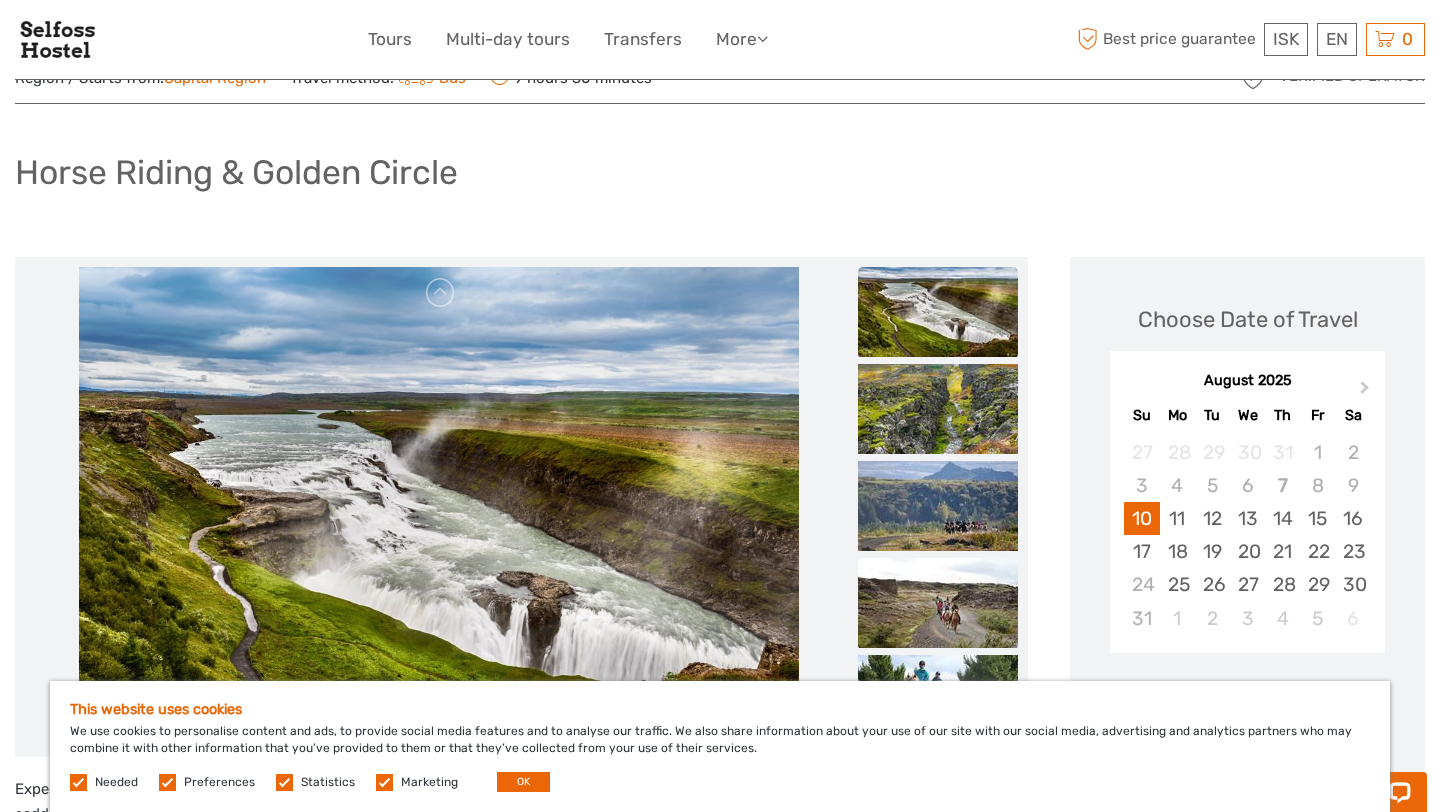 click at bounding box center (938, 603) 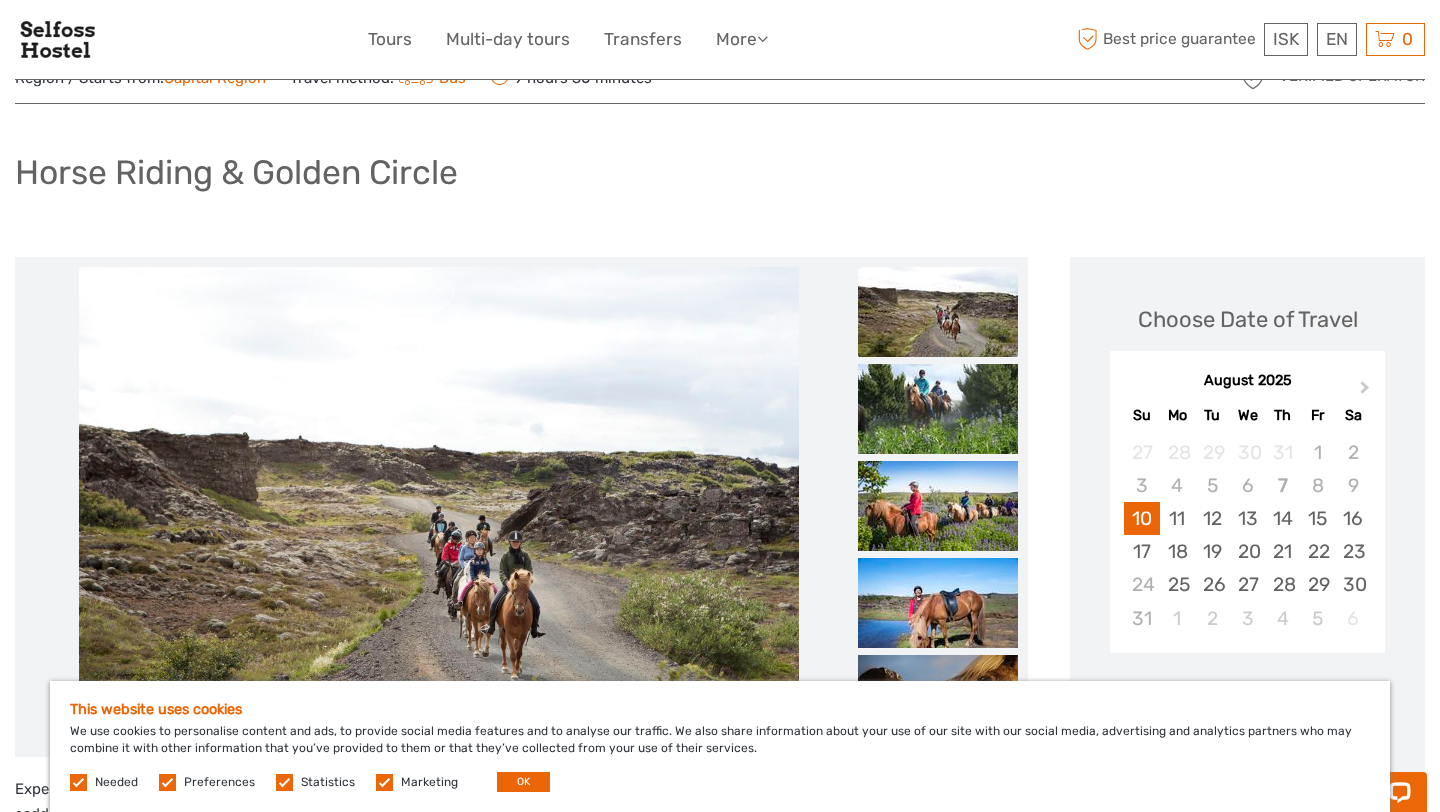 click on "Horse Riding & Golden Circle" at bounding box center [720, 180] 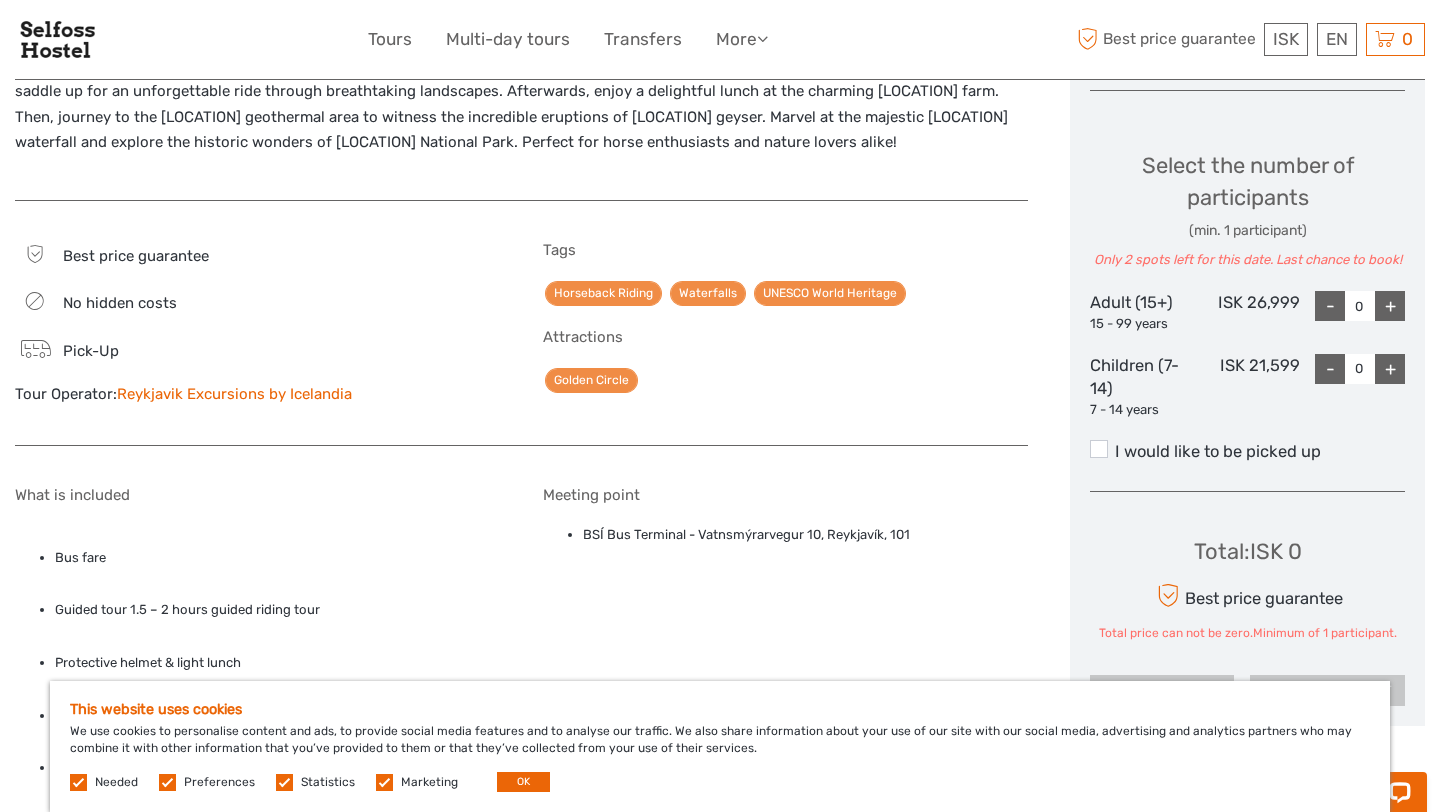 scroll, scrollTop: 800, scrollLeft: 0, axis: vertical 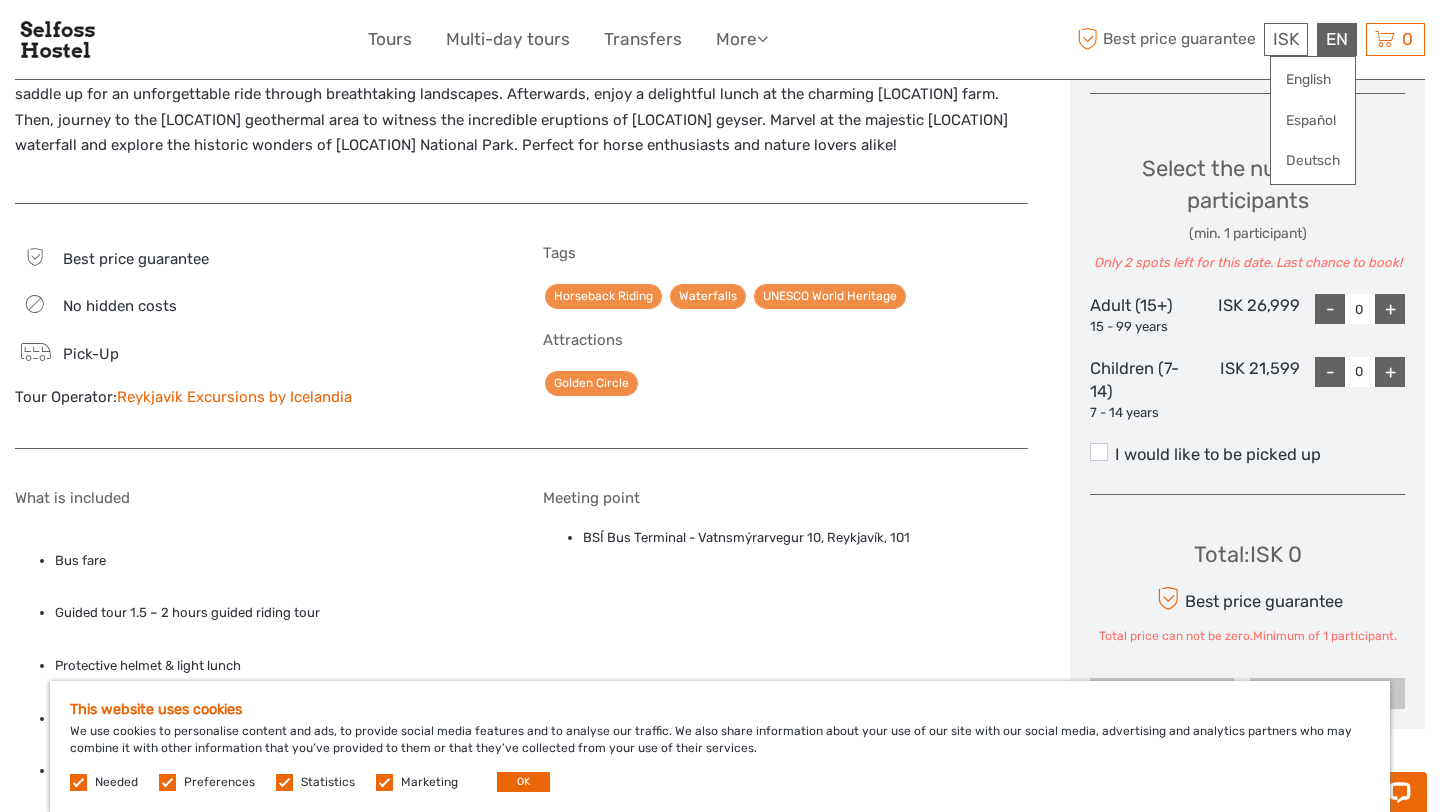 click on "EN
English
Español
Deutsch" at bounding box center [1337, 39] 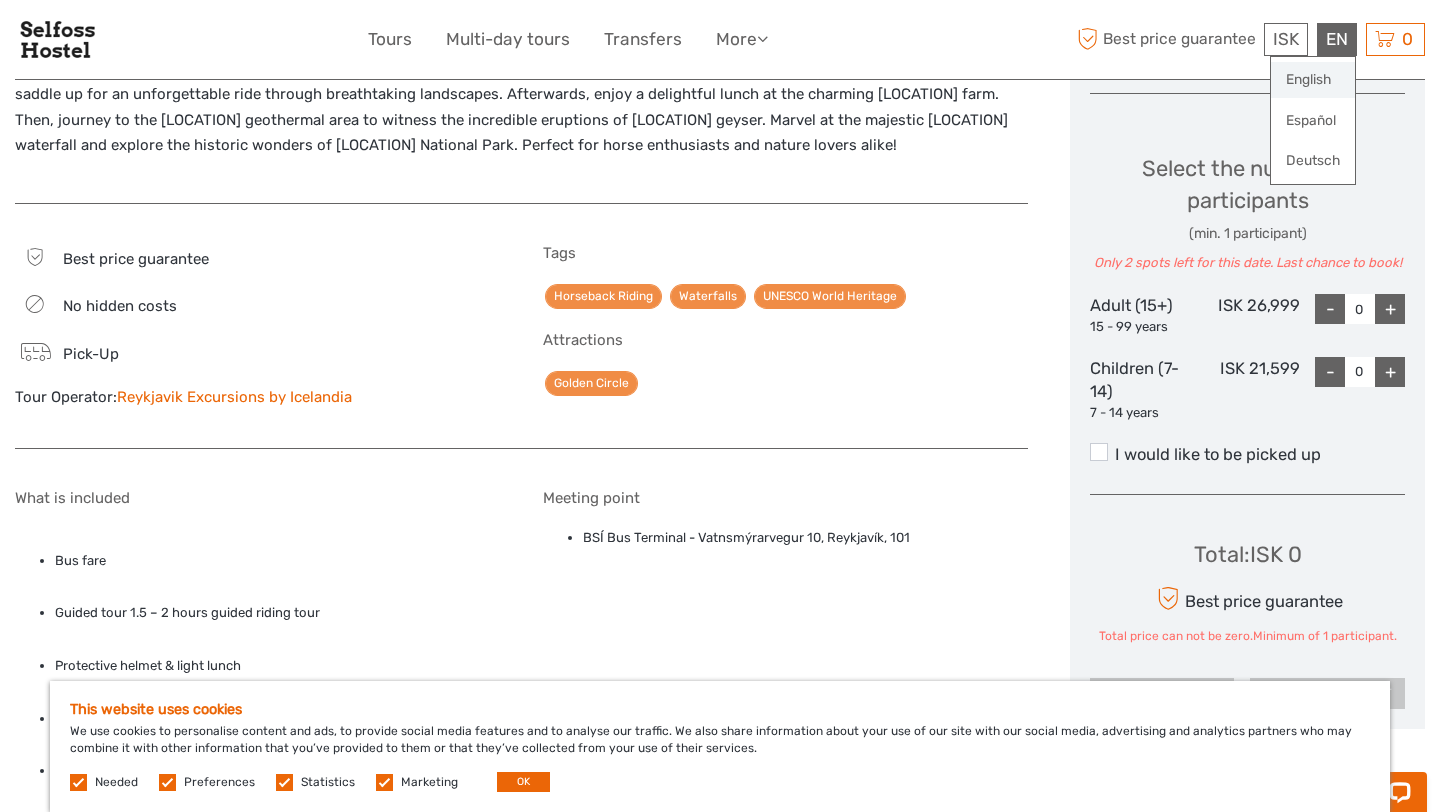 click on "English" at bounding box center [1313, 80] 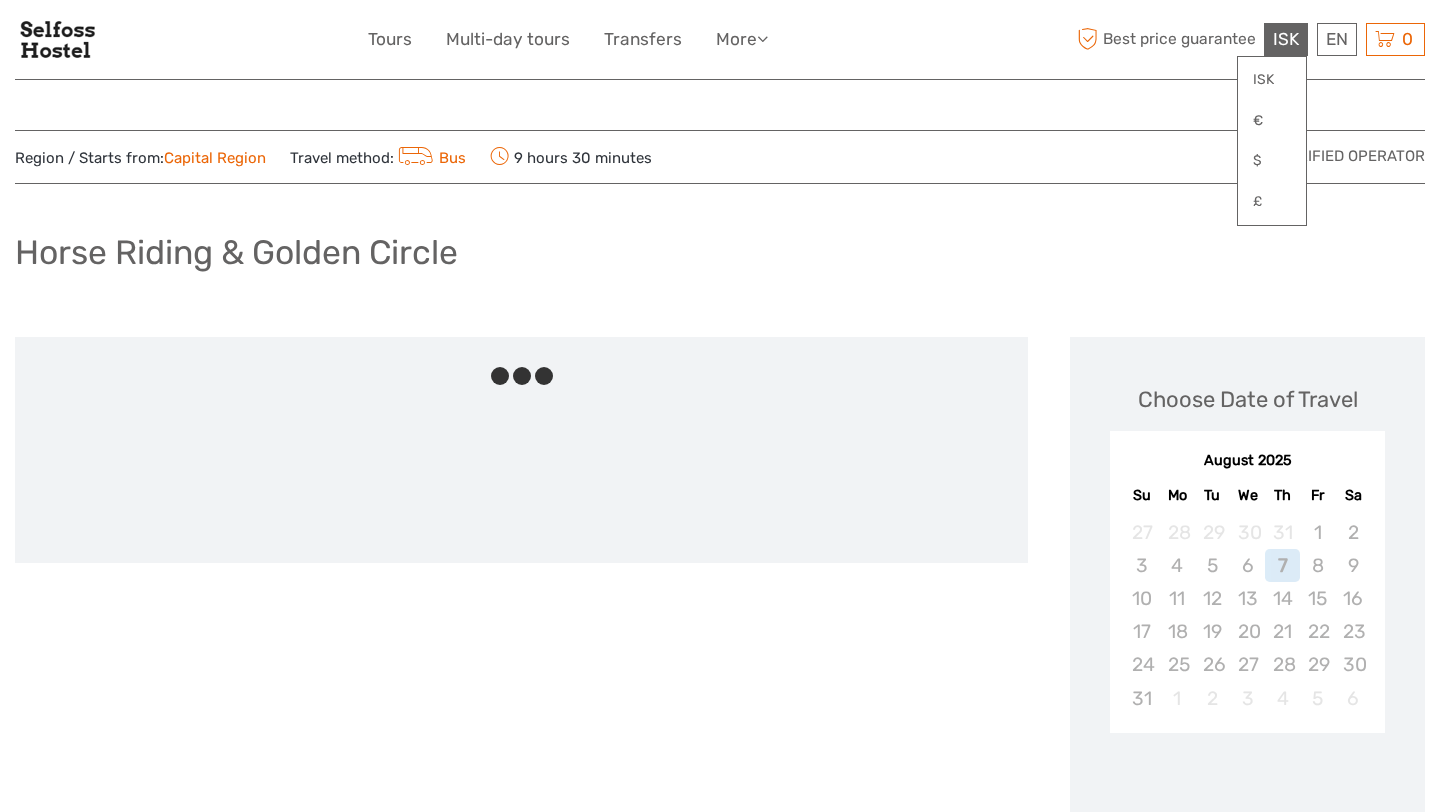 scroll, scrollTop: 0, scrollLeft: 0, axis: both 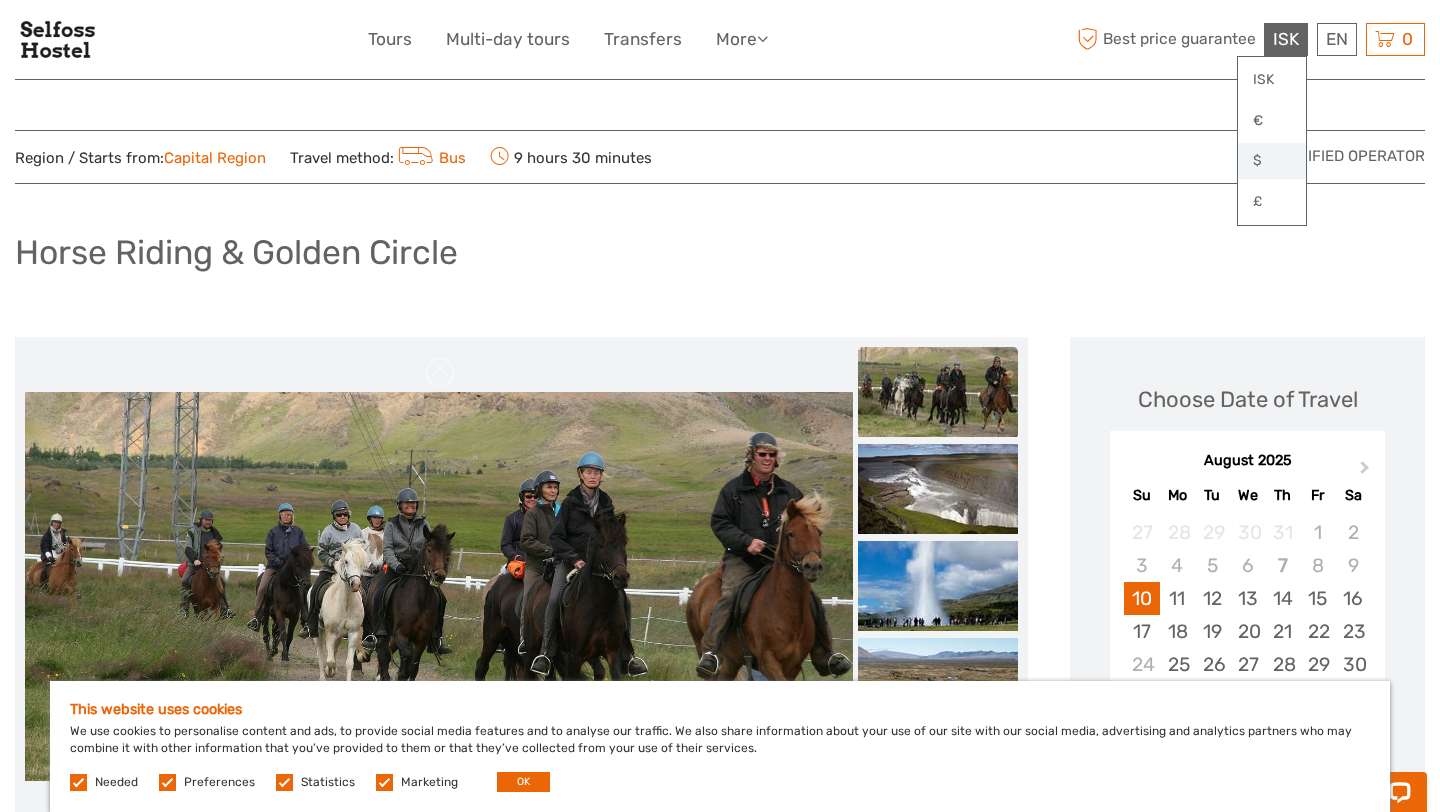 click on "$" at bounding box center [1272, 161] 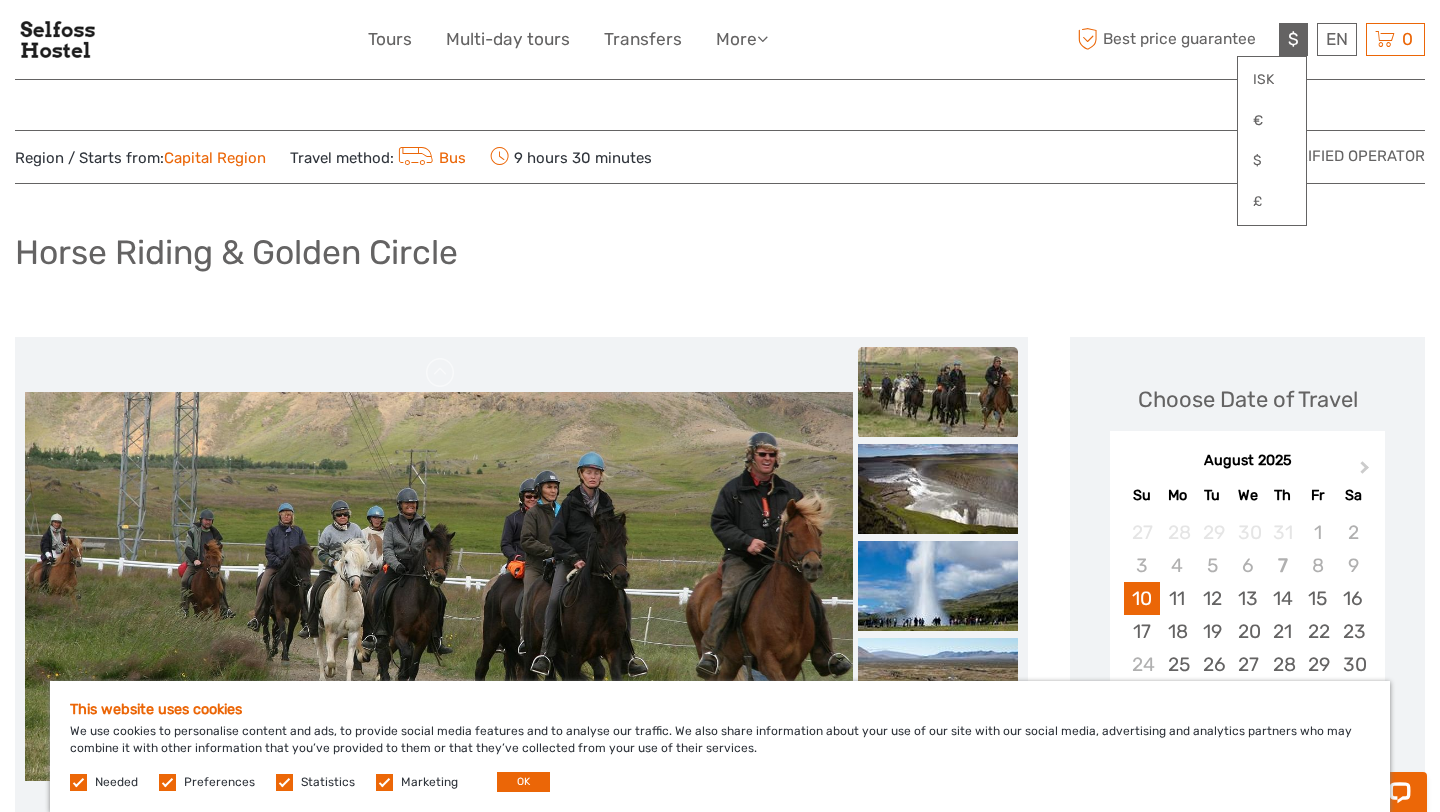 click on "Horse Riding & Golden Circle" at bounding box center (720, 260) 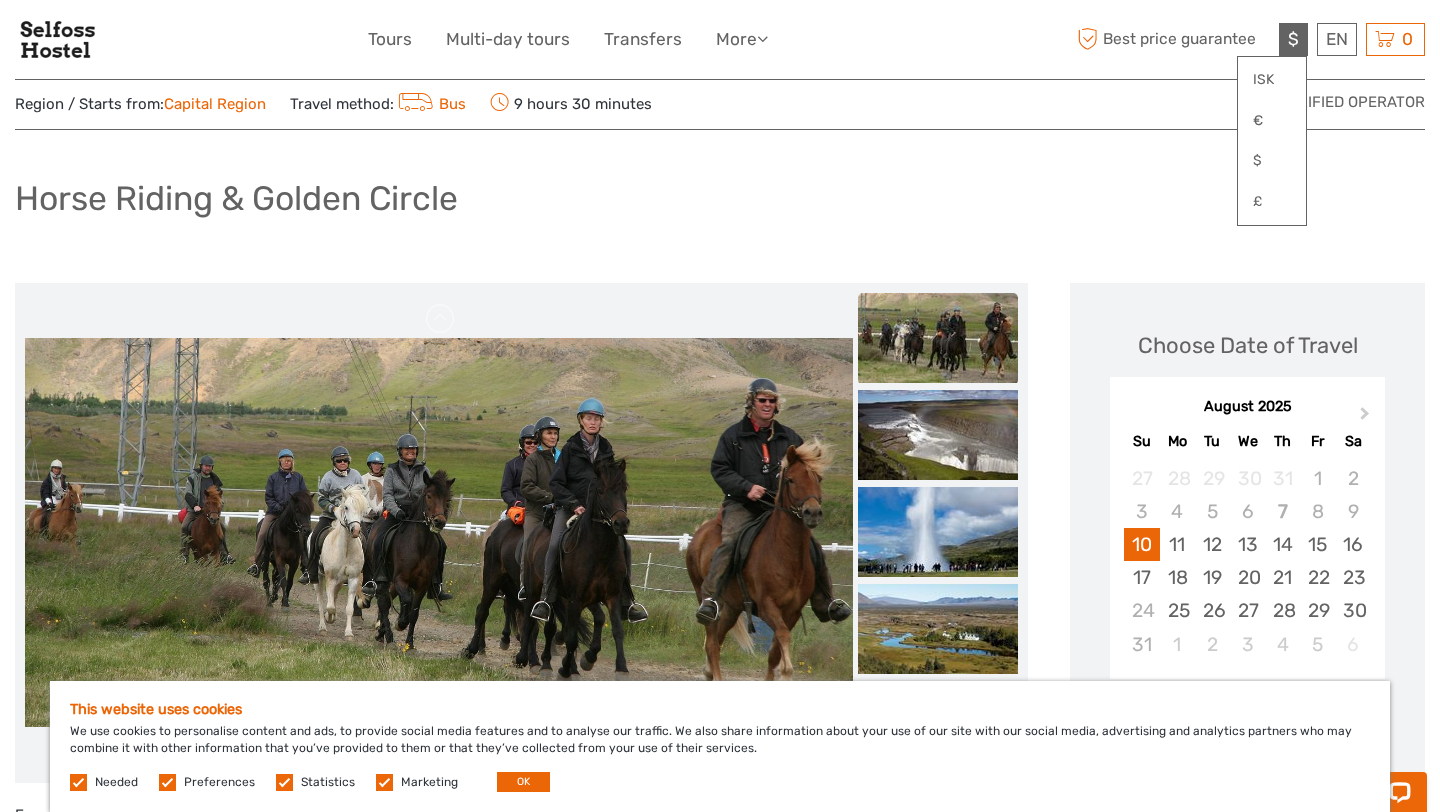 scroll, scrollTop: 80, scrollLeft: 0, axis: vertical 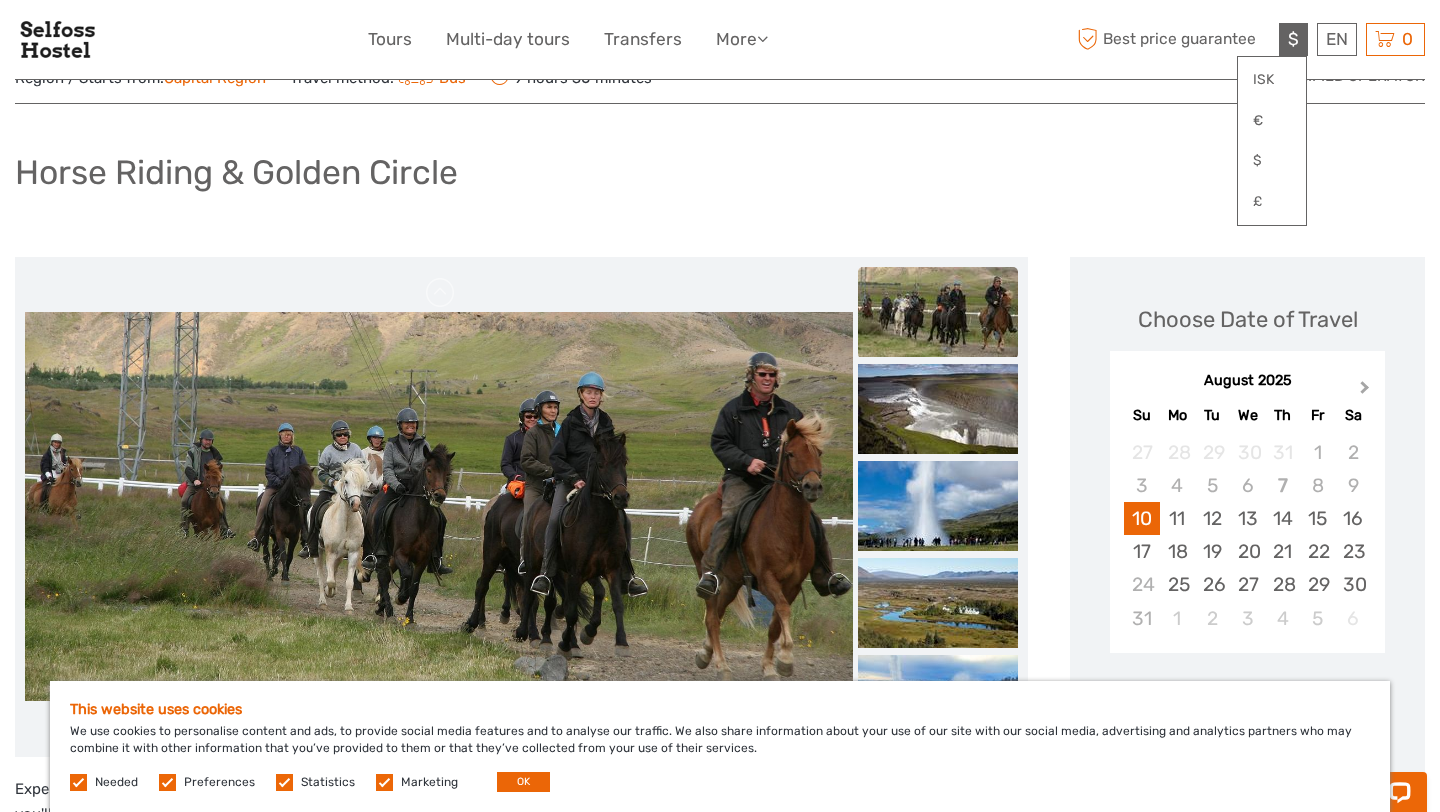 click on "Next Month" at bounding box center [1367, 392] 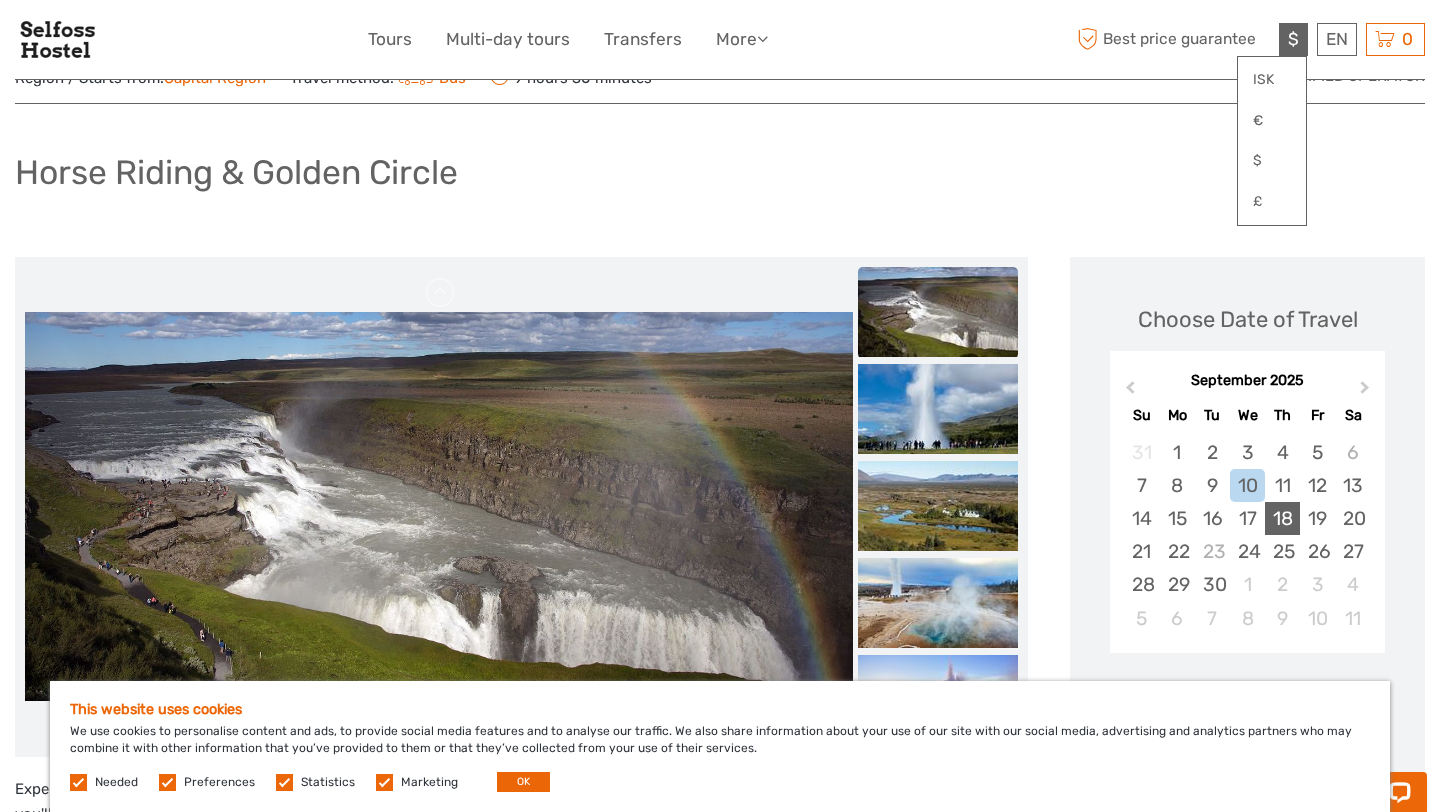 click on "18" at bounding box center (1282, 518) 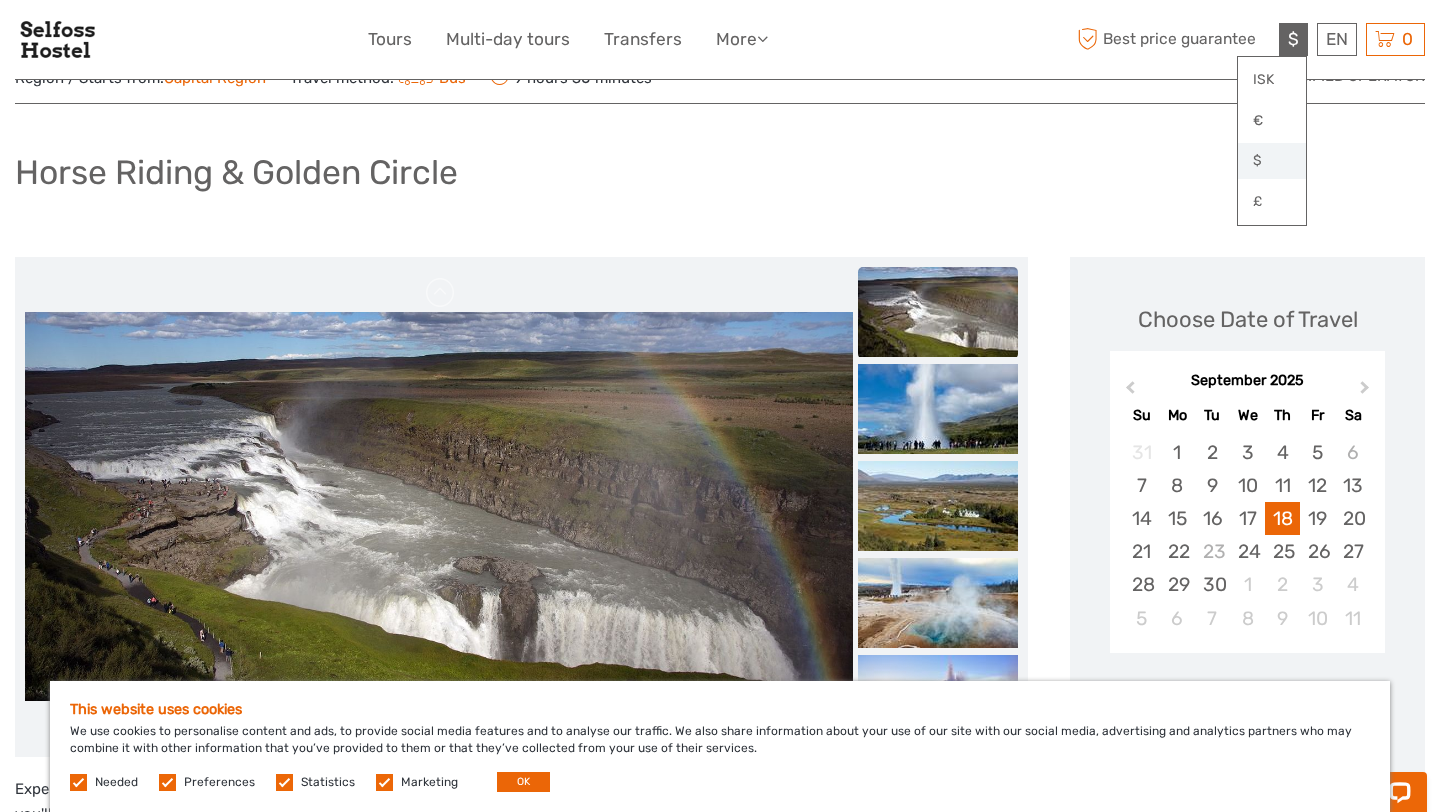 click on "$" at bounding box center [1272, 161] 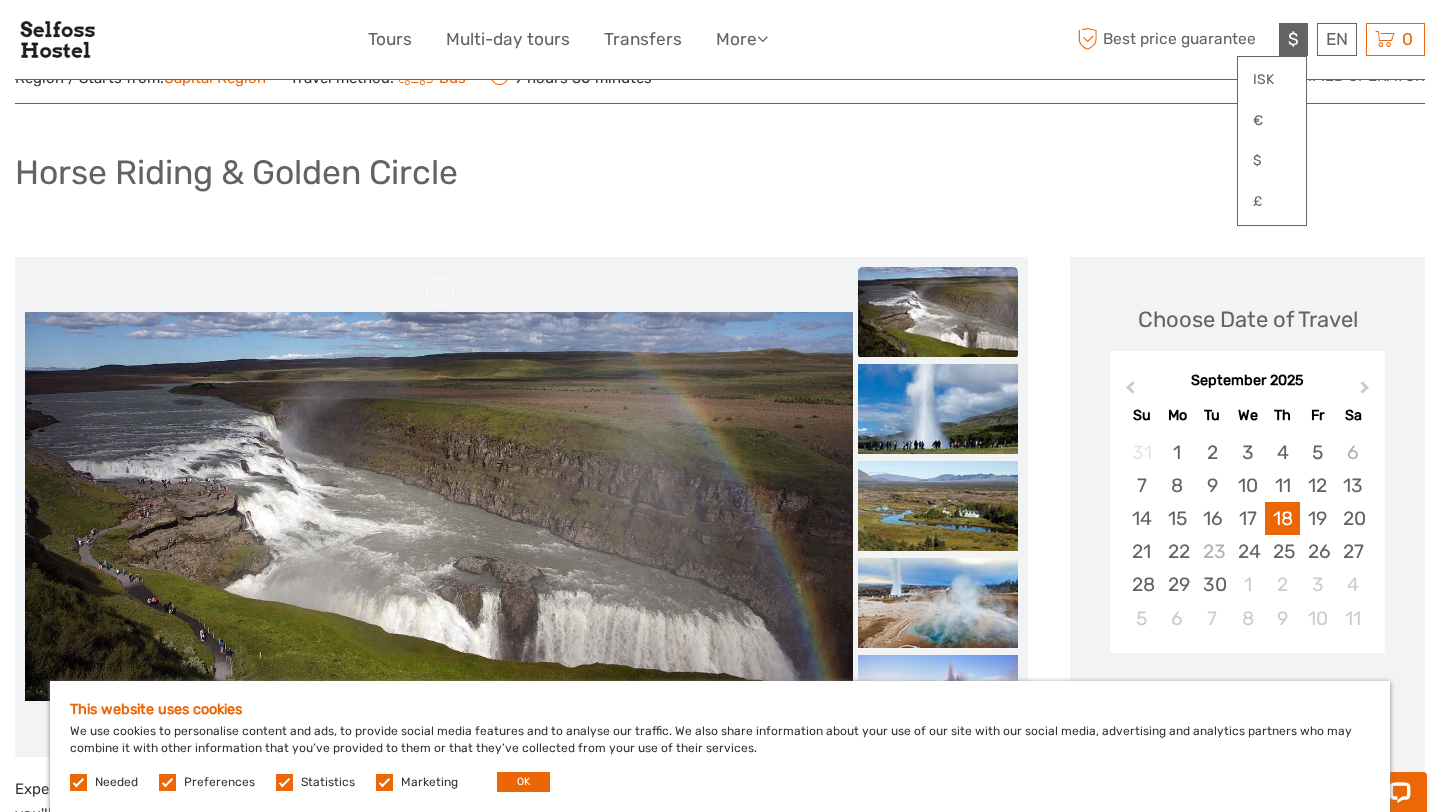 click on "Horse Riding & Golden Circle" at bounding box center [720, 180] 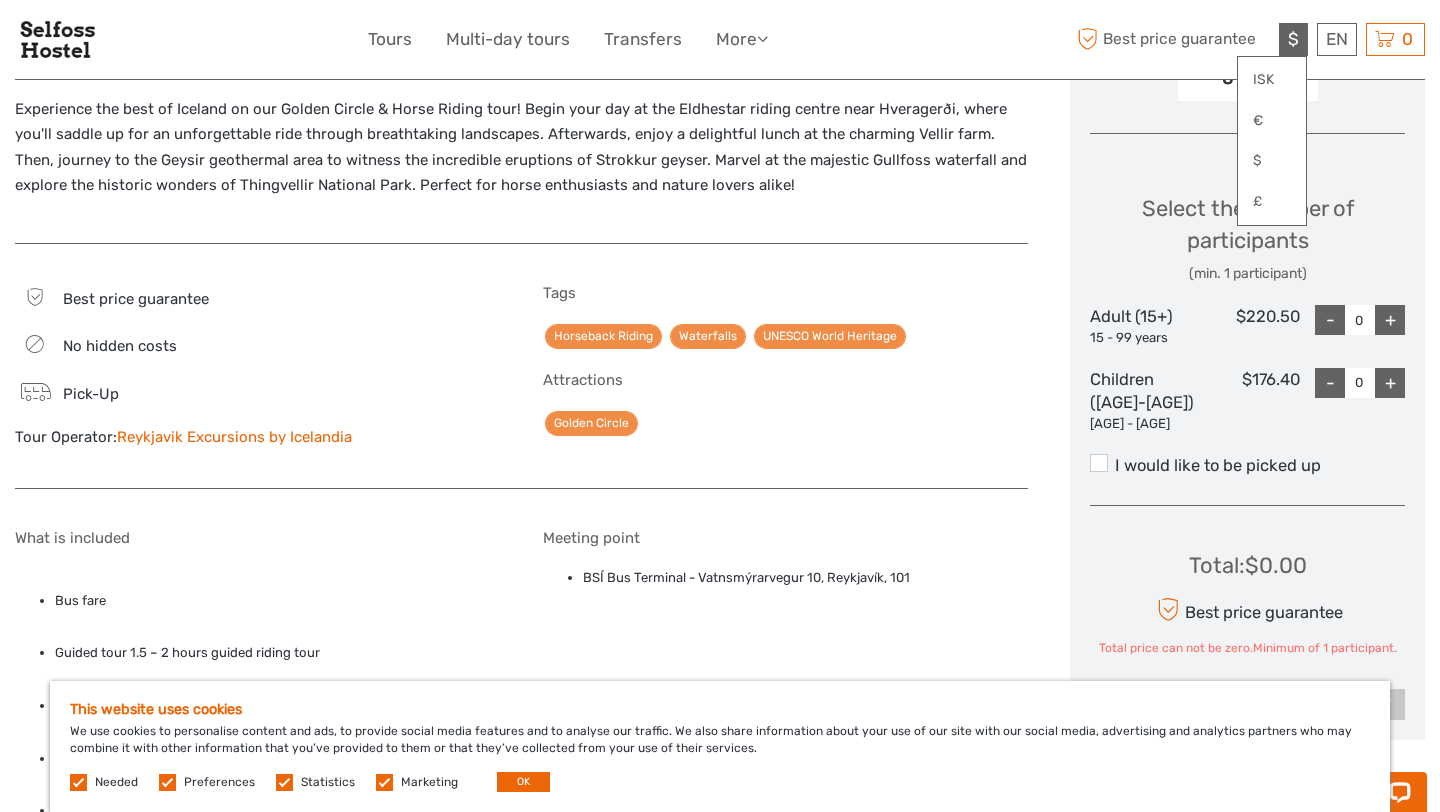 scroll, scrollTop: 800, scrollLeft: 0, axis: vertical 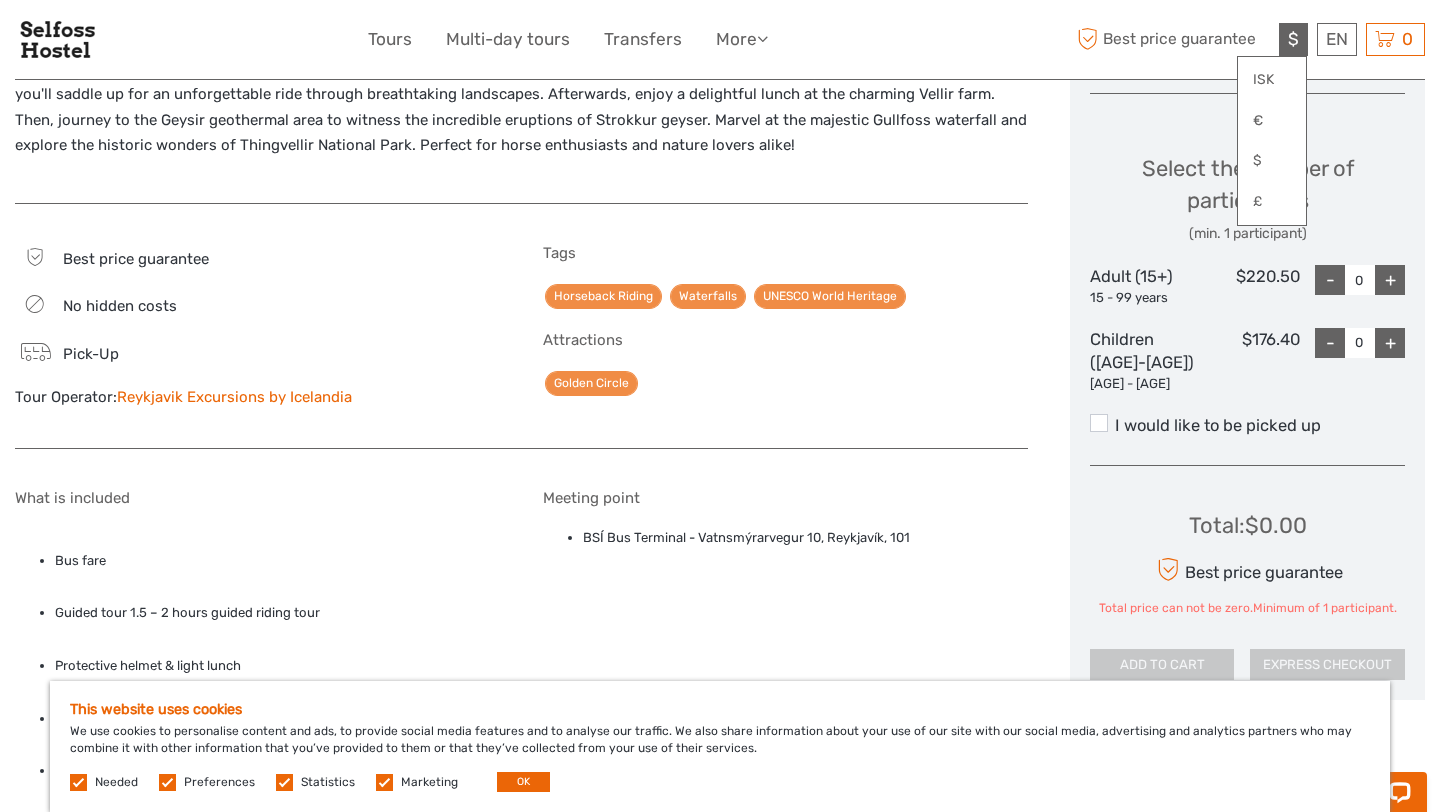 click on "What is included
Bus fare Guided tour 1.5 – 2 hours guided riding tour Protective helmet & light lunch Professional local tour guide Light lunch at Hotel Eldhestar
Meeting point
[STREET], [CITY], [REGION]
Attention
Pick-up is operated by Eldhestar between [TIME] & [TIME]. Please be ready at your designated pick-up location when pick-up starts. Guidance: English Daily. Scandinavian* on Sun & Thu. *Not the riding part." at bounding box center [521, 807] 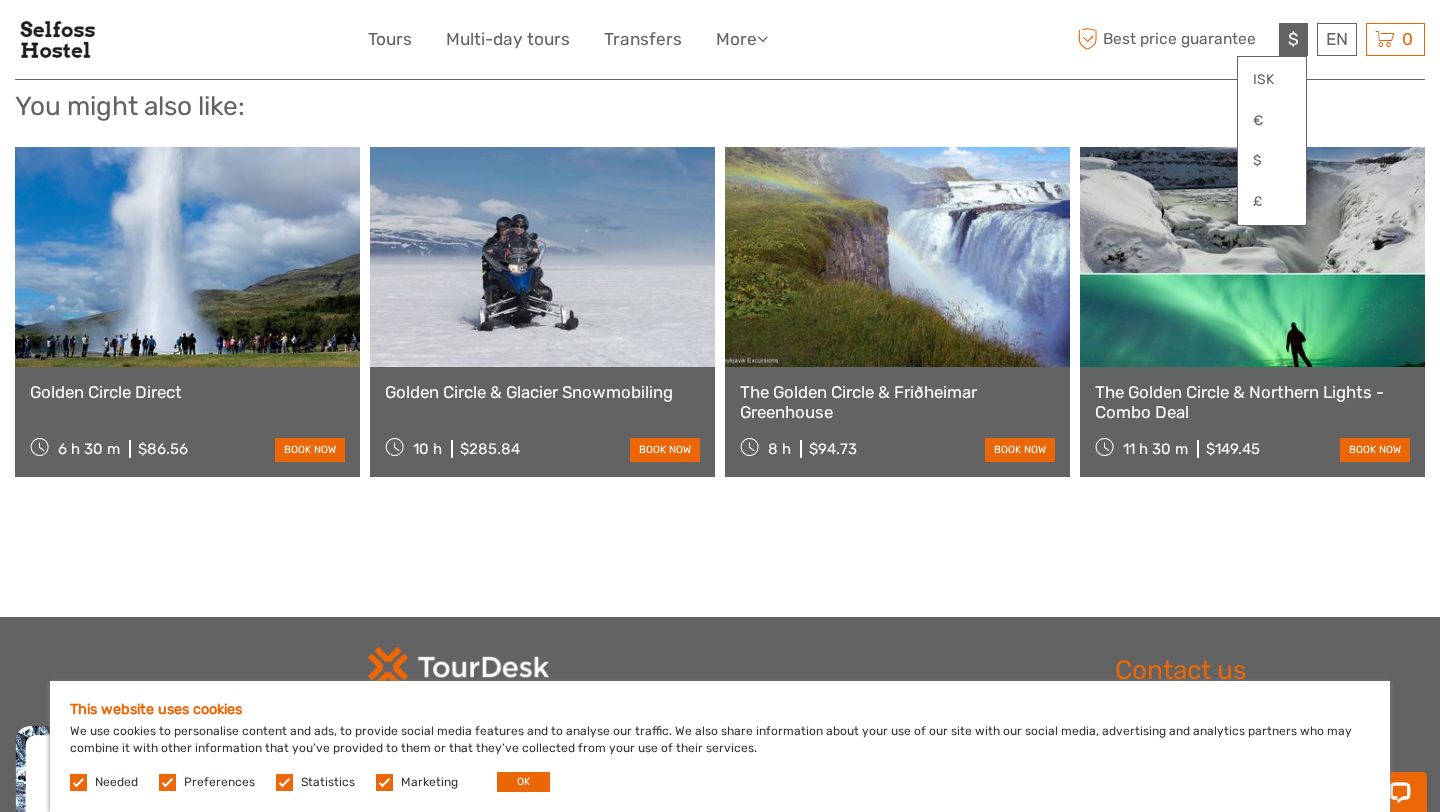 scroll, scrollTop: 1920, scrollLeft: 0, axis: vertical 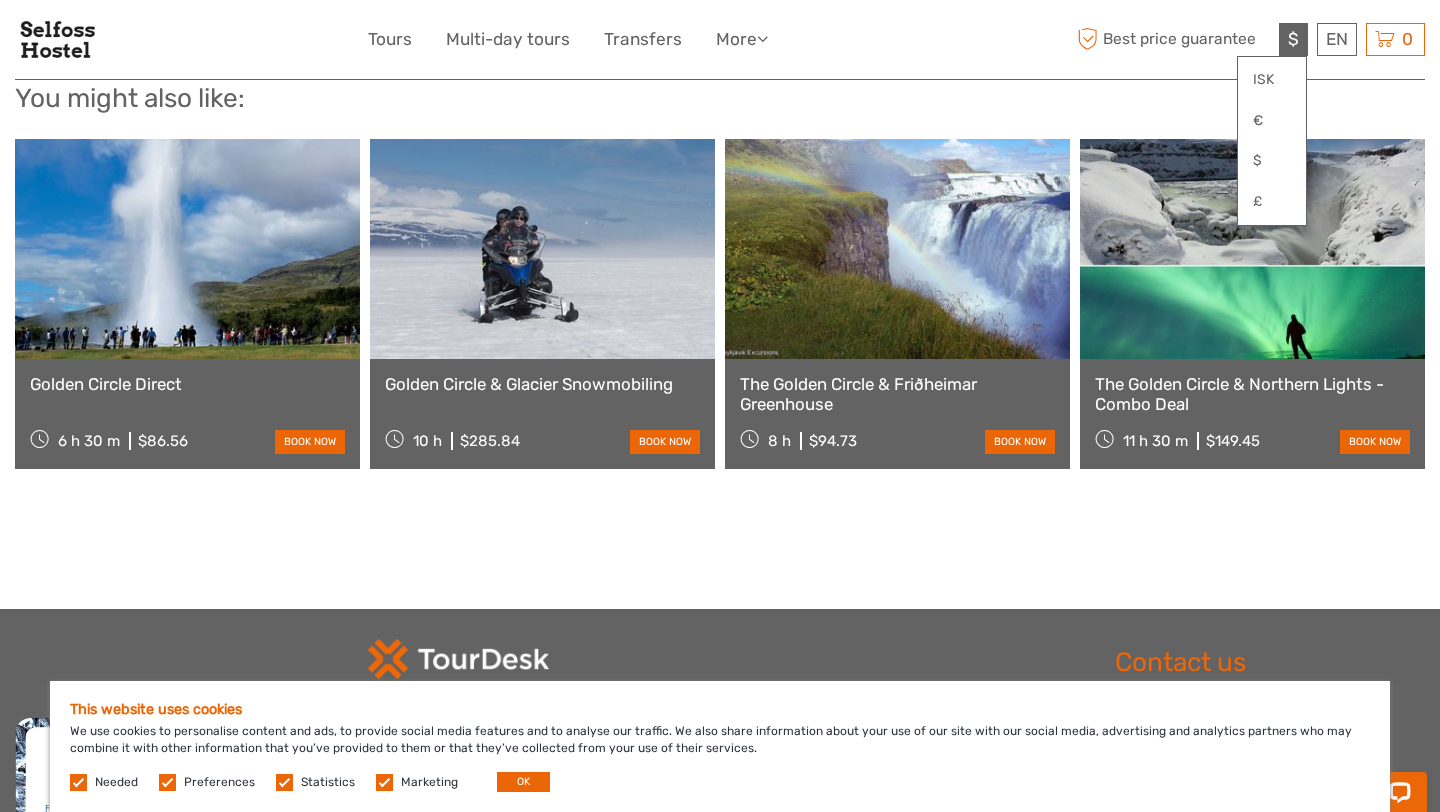 click on "Region / Starts from:
Capital Region
Travel method:
Bus
9 hours 30 minutes
Verified Operator
Horse Riding & Golden Circle" at bounding box center (720, -656) 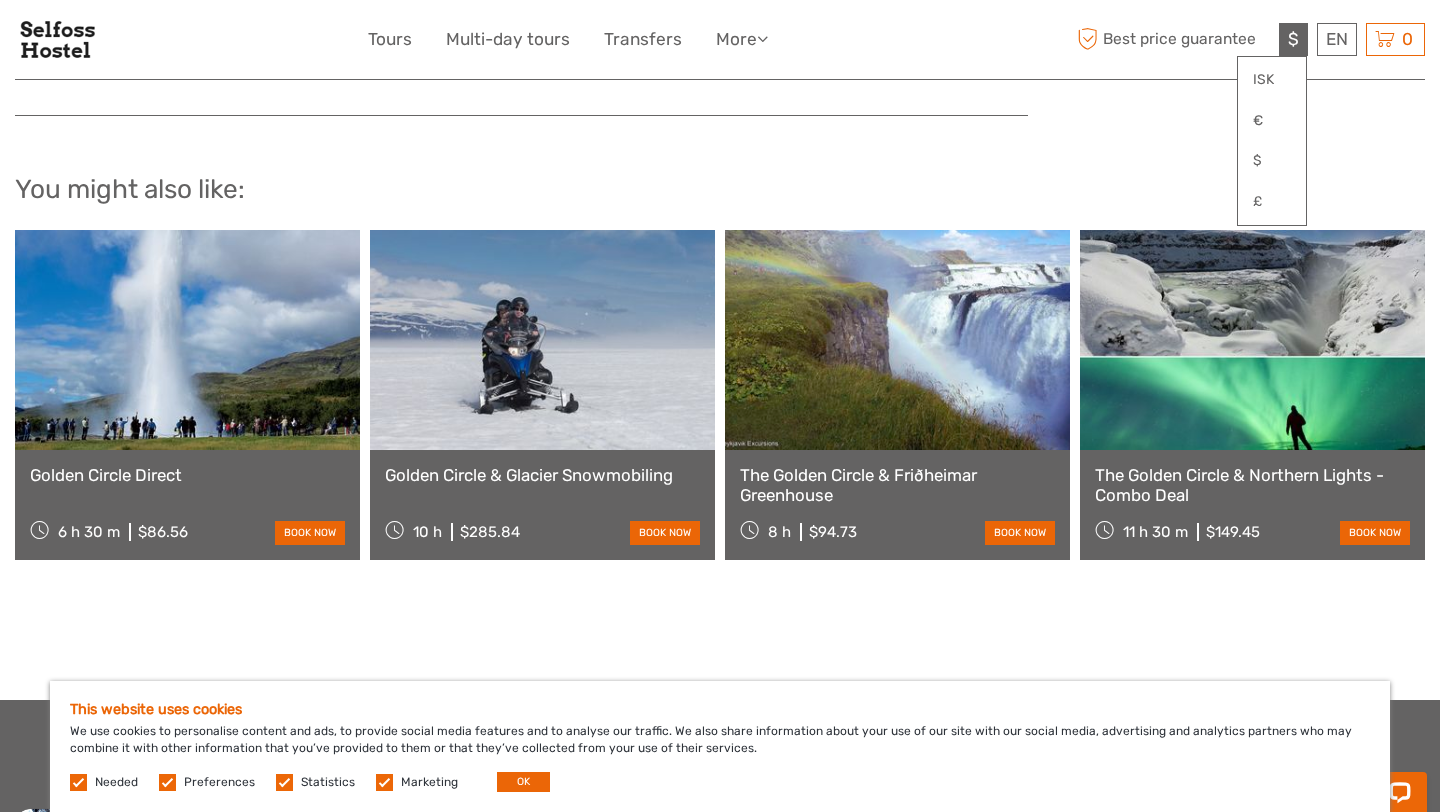 scroll, scrollTop: 1800, scrollLeft: 0, axis: vertical 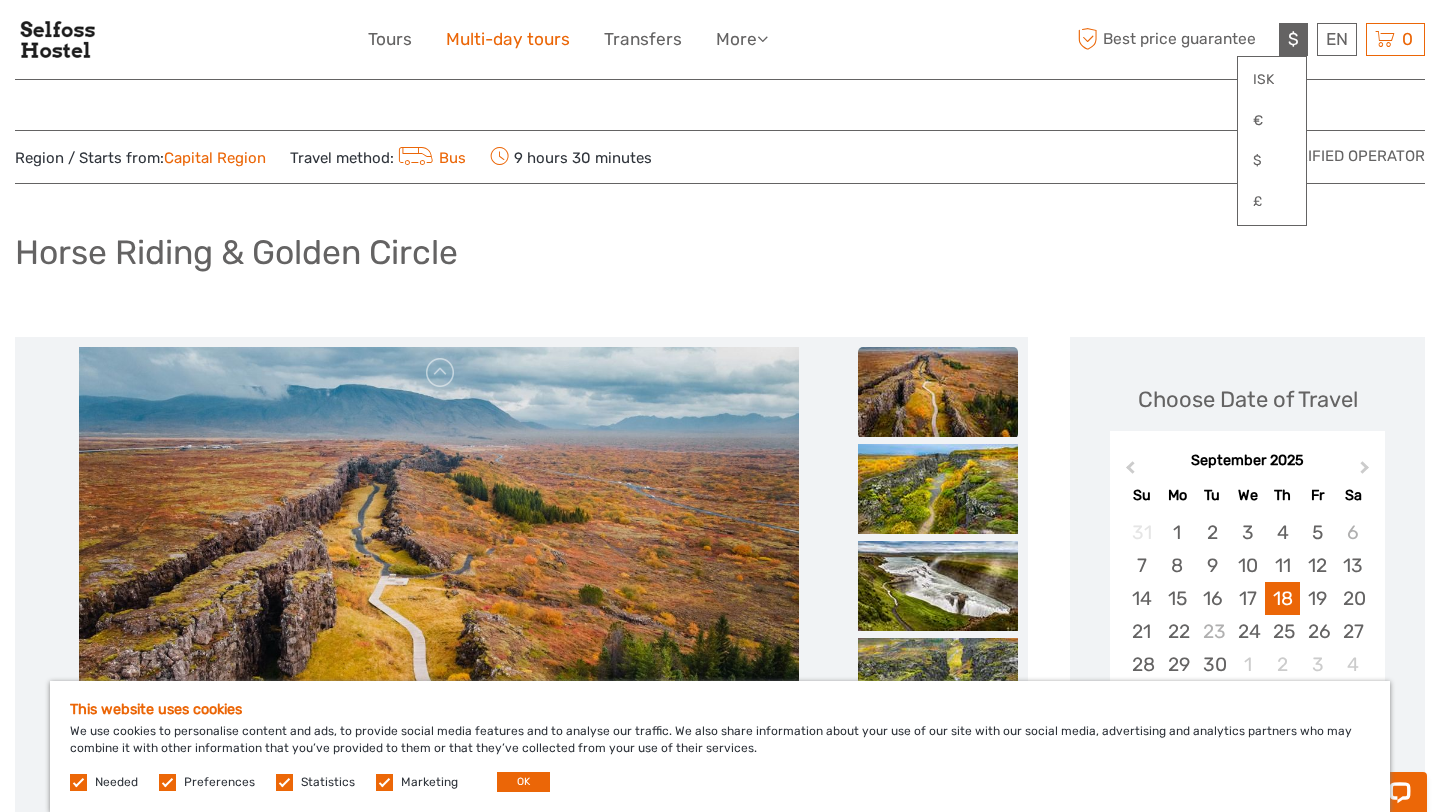 click on "Multi-day tours" at bounding box center (508, 39) 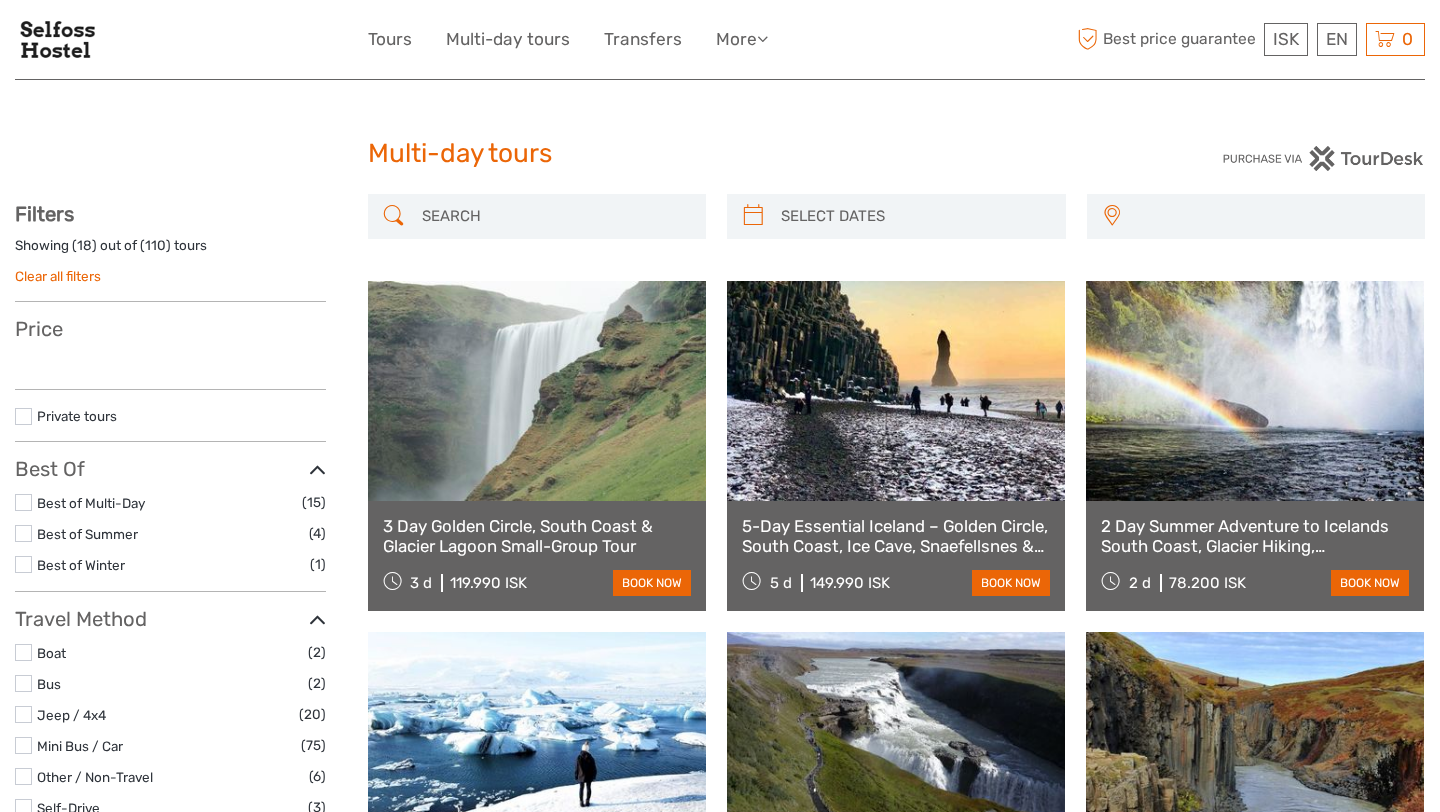 select 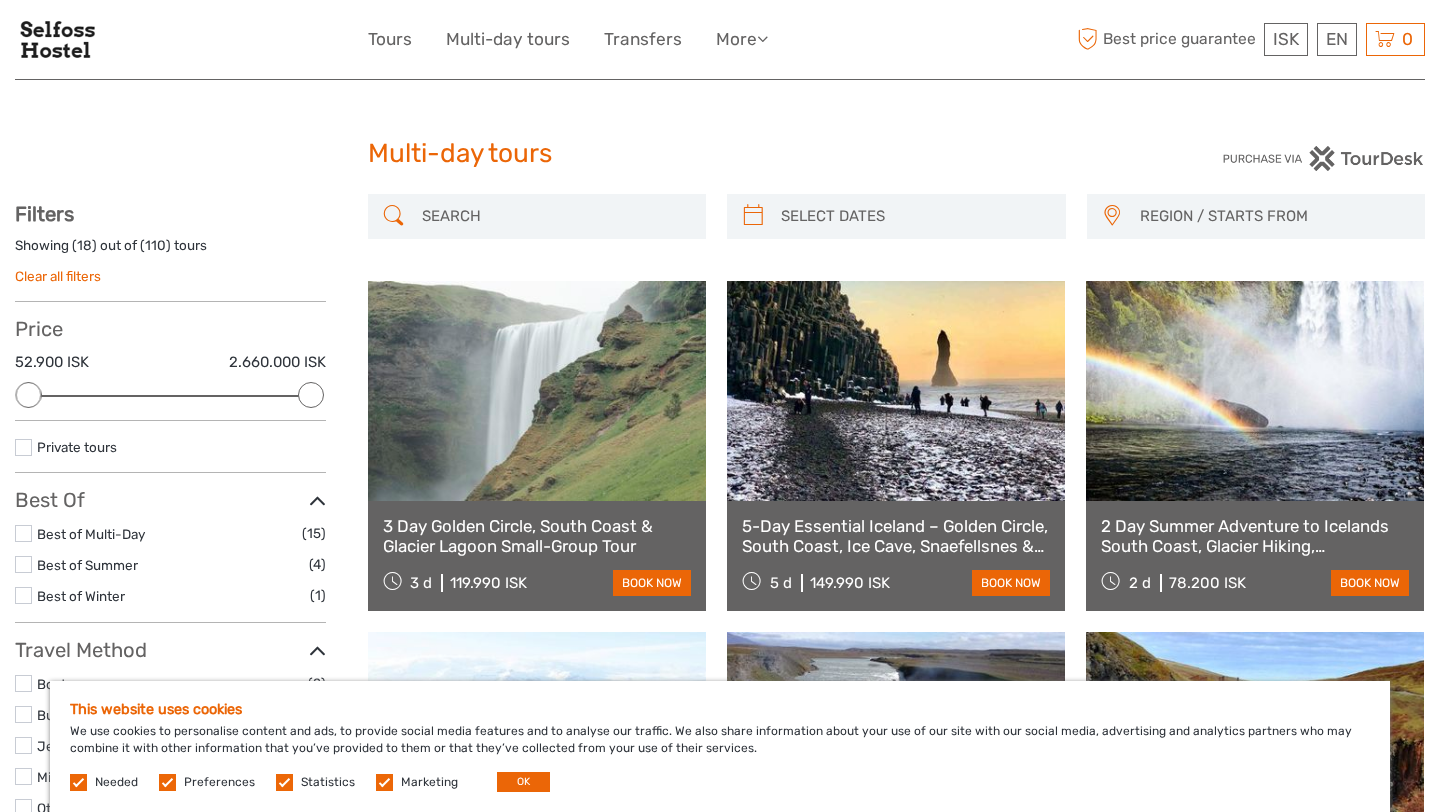 scroll, scrollTop: 37, scrollLeft: 0, axis: vertical 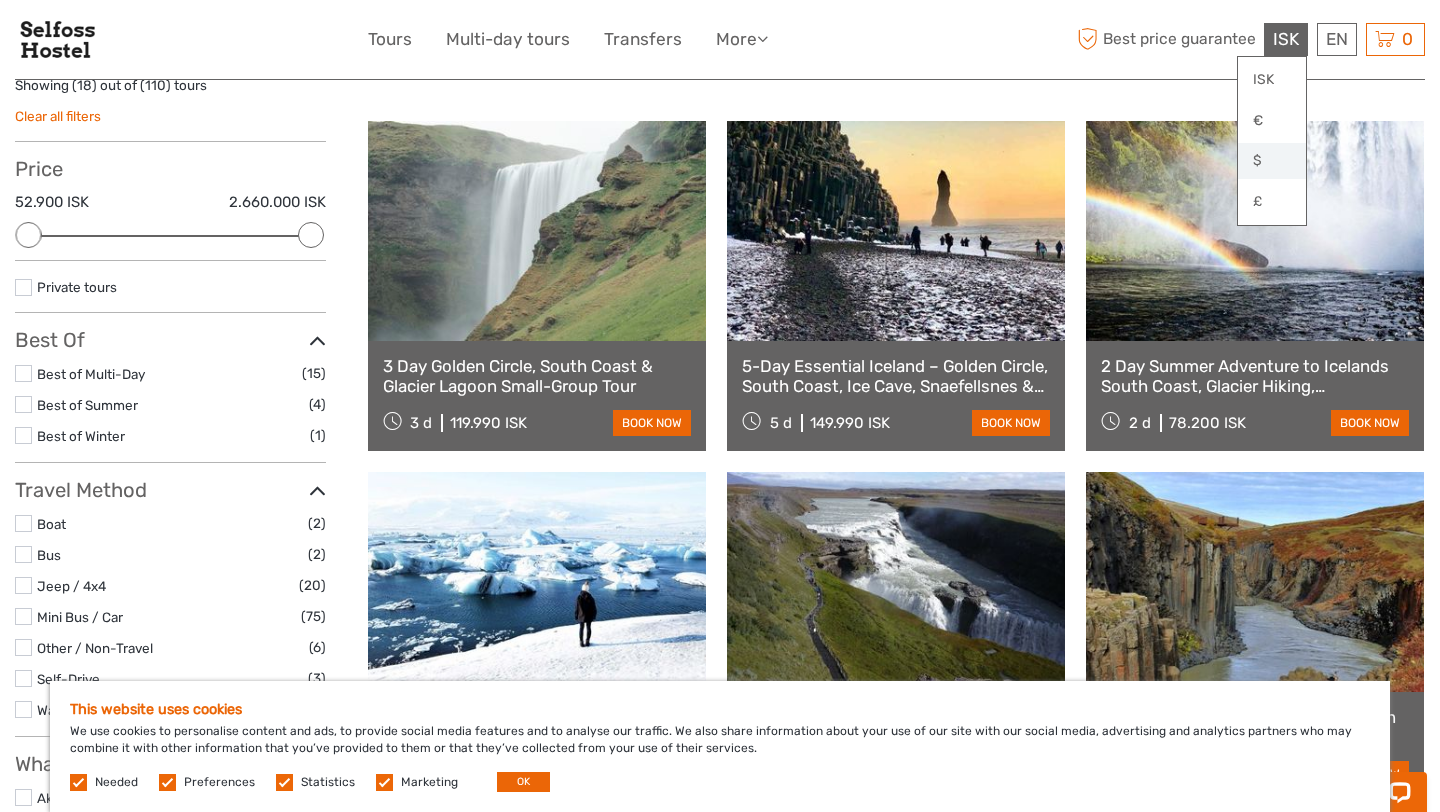 click on "$" at bounding box center (1272, 161) 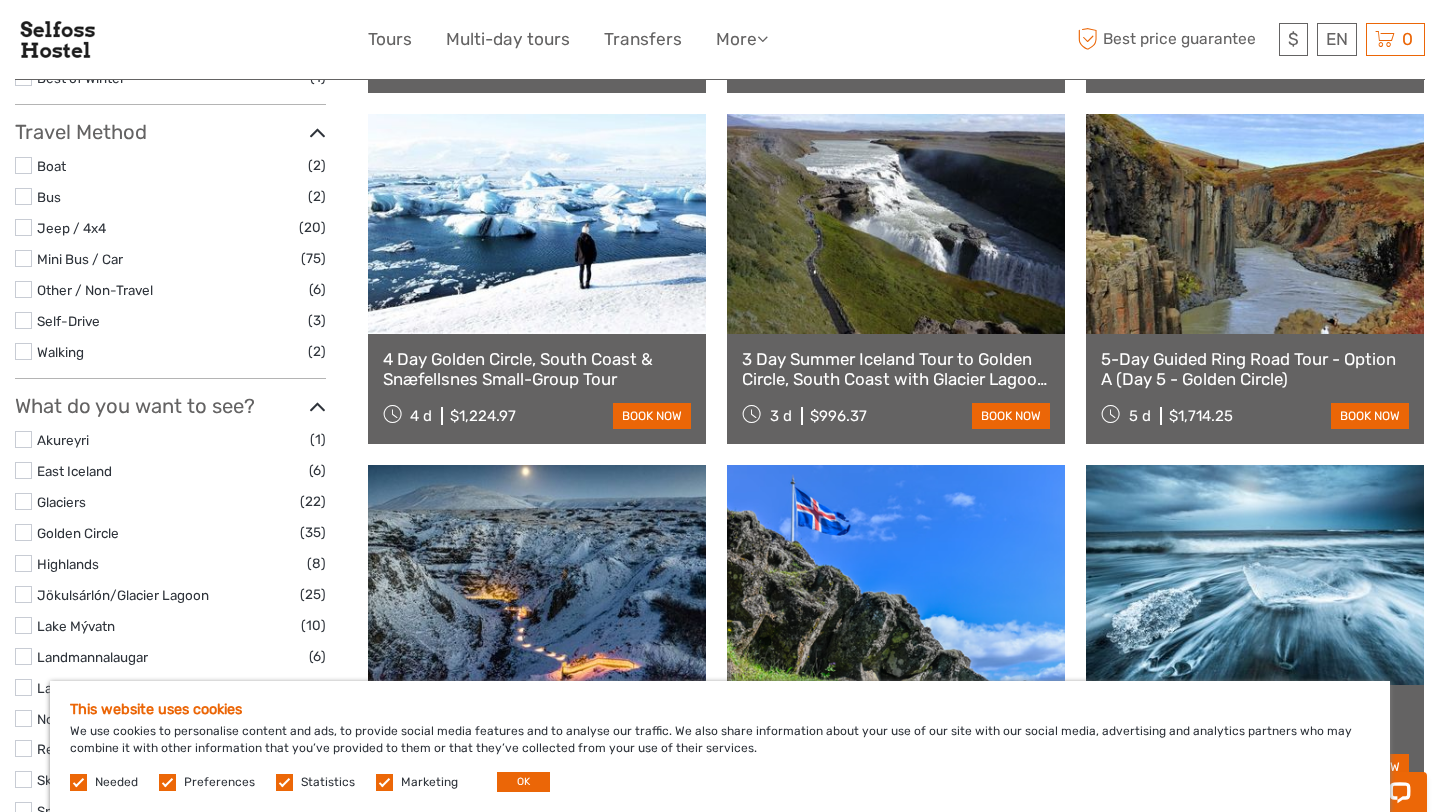 scroll, scrollTop: 520, scrollLeft: 0, axis: vertical 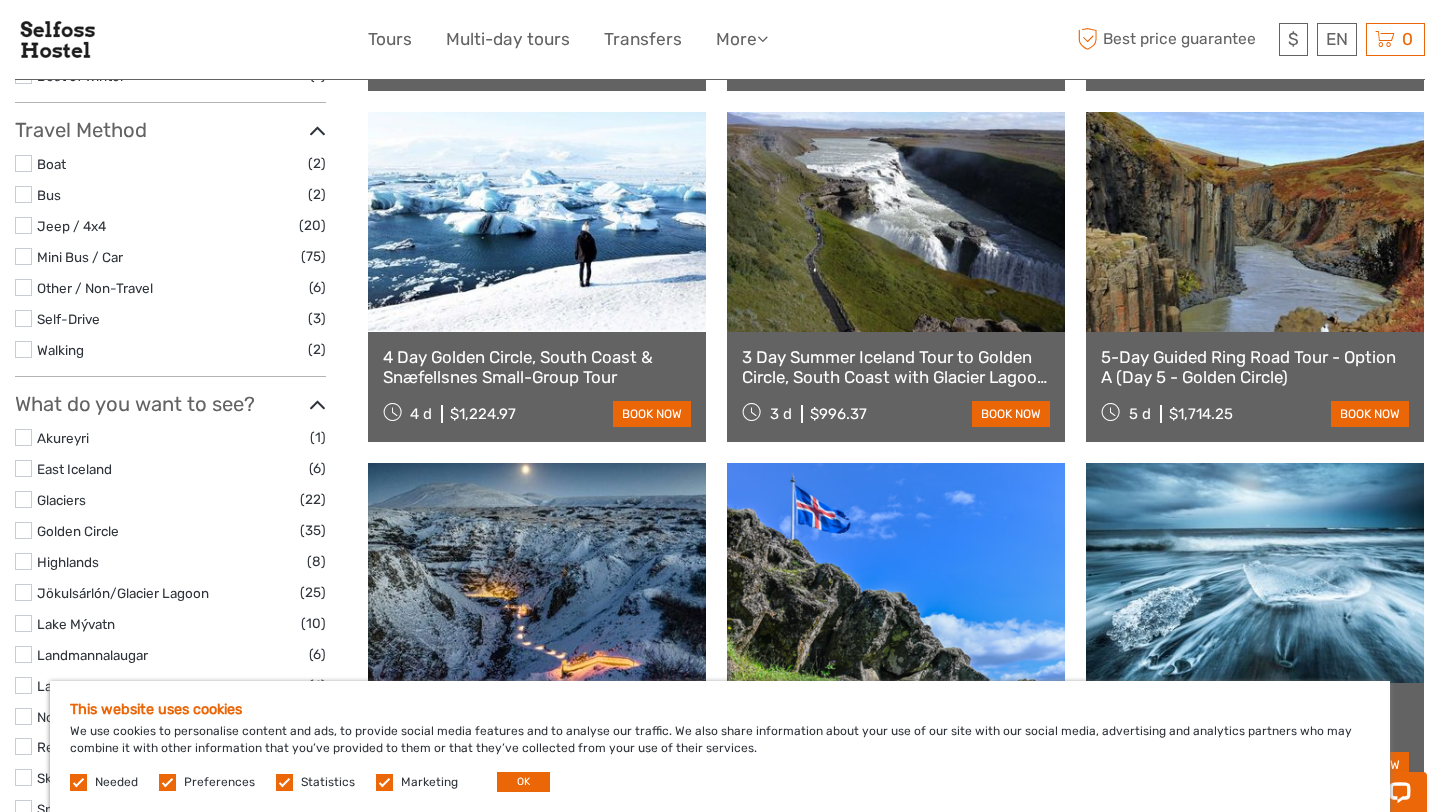 click at bounding box center (1255, 222) 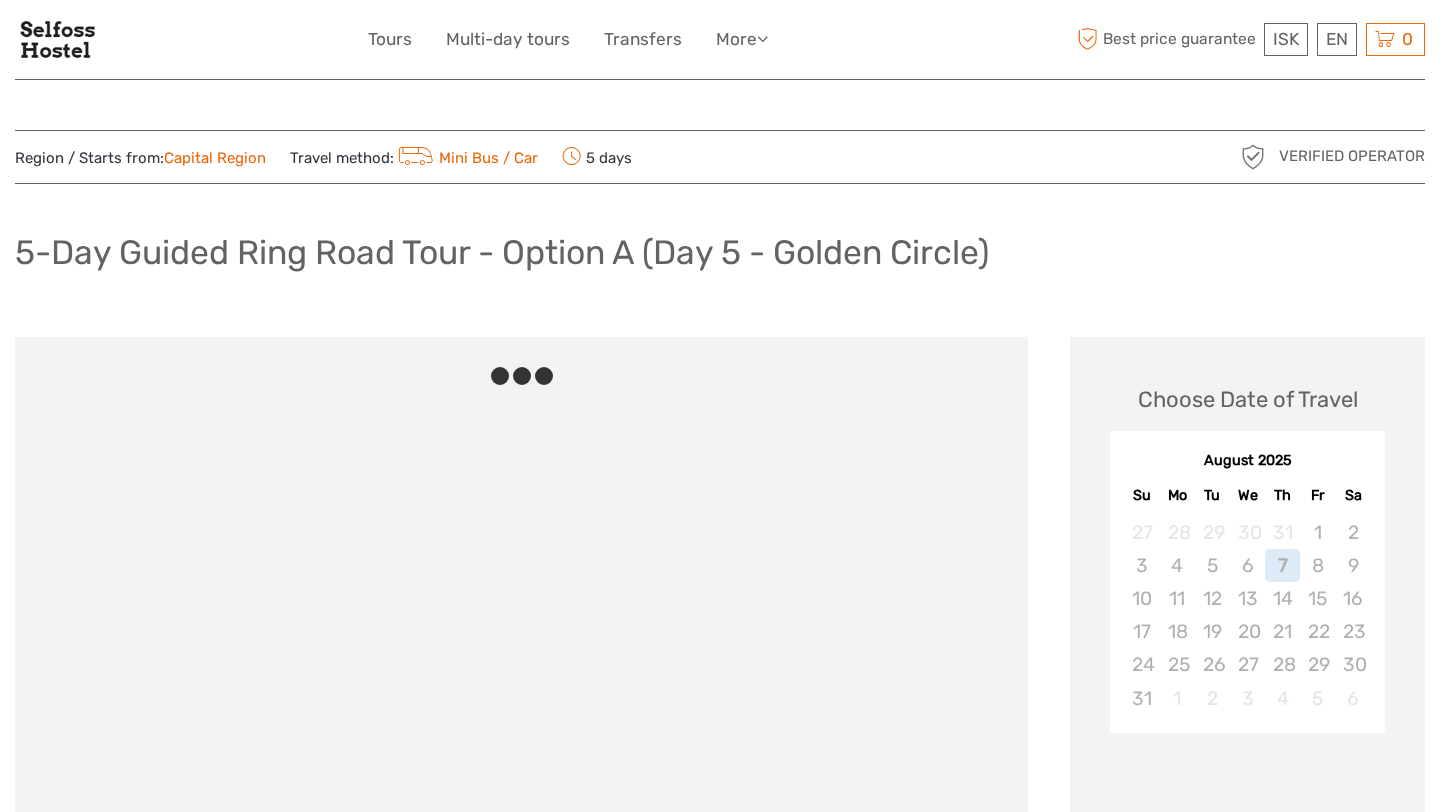 scroll, scrollTop: 8, scrollLeft: 0, axis: vertical 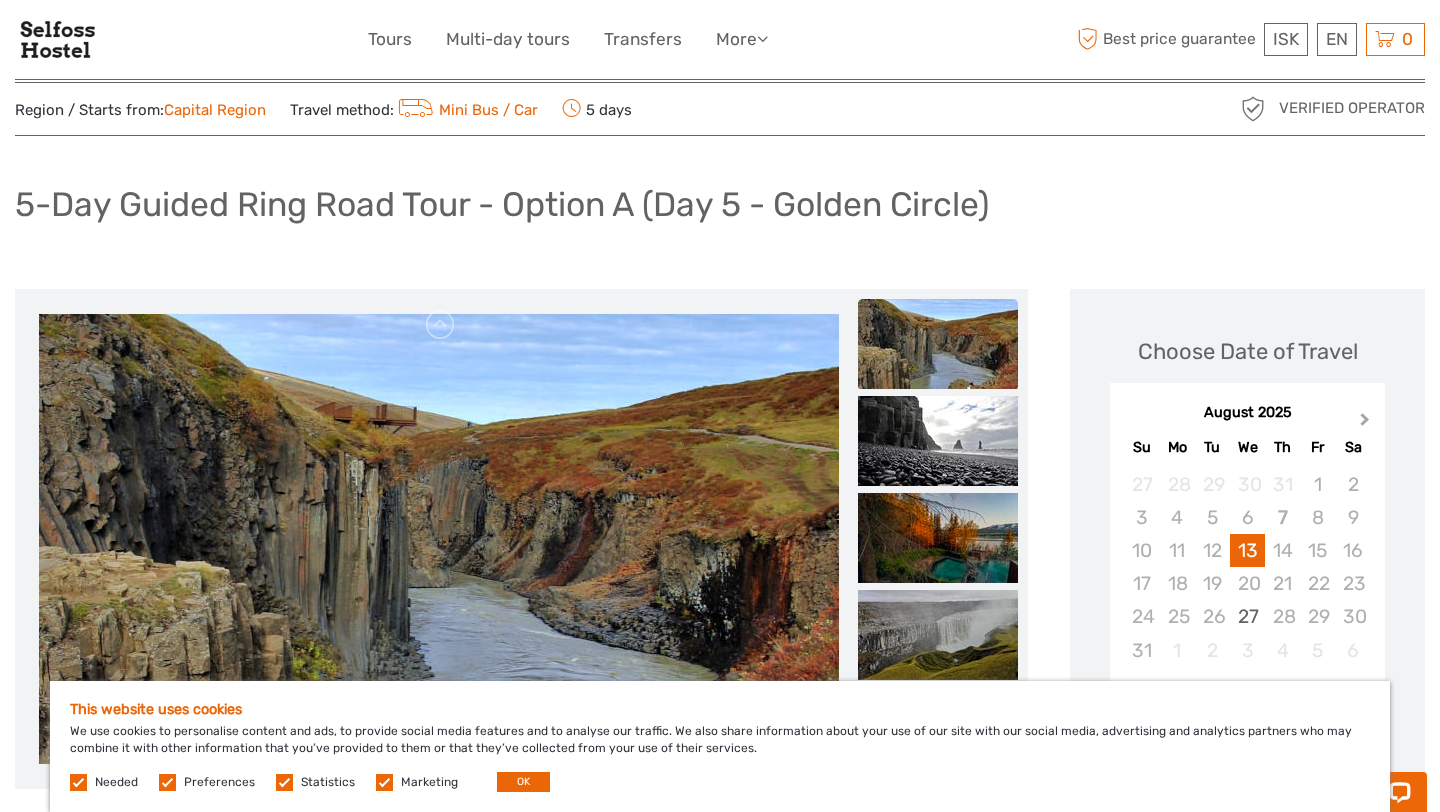 click on "Next Month" at bounding box center [1367, 424] 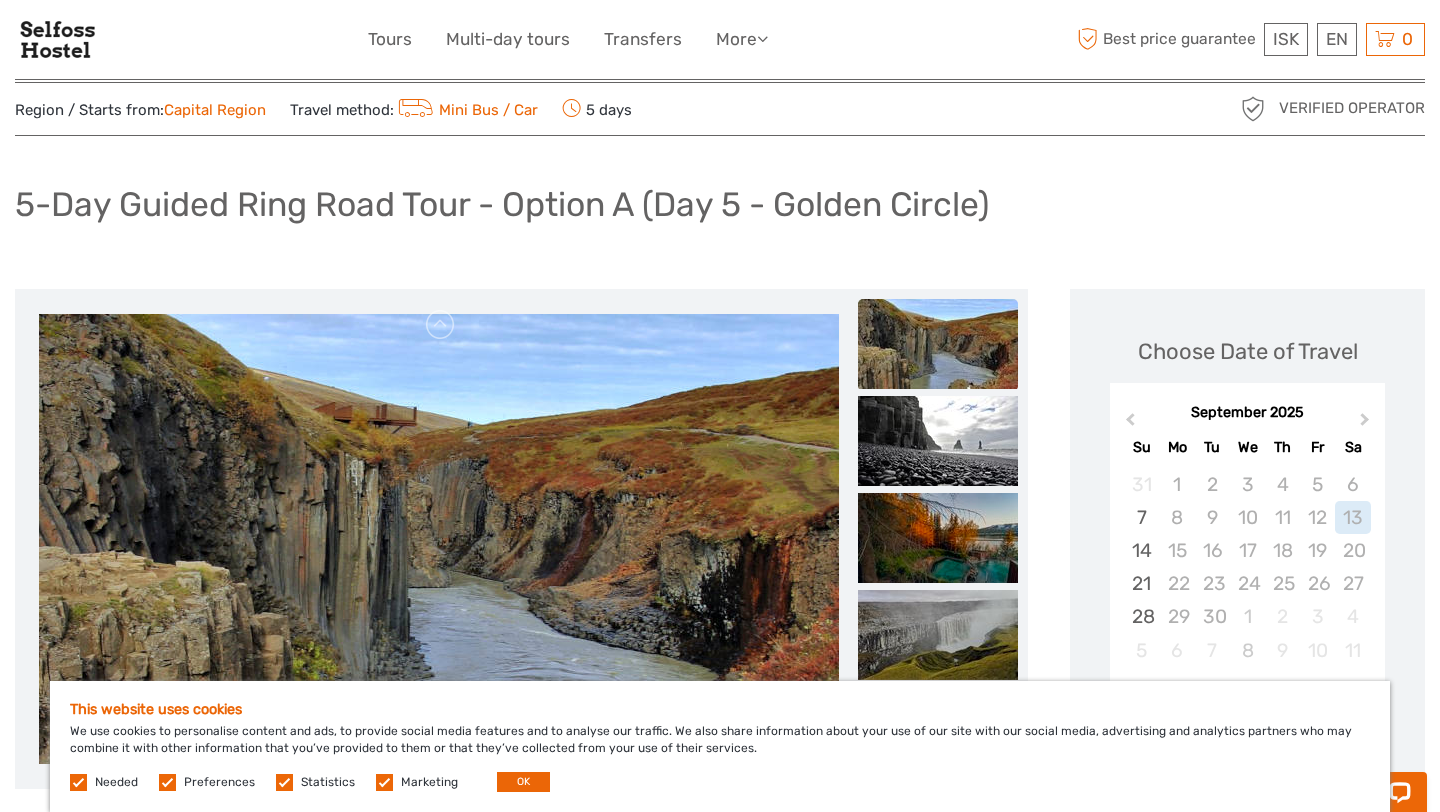 click on "Choose Date of Travel [MONTH] [YEAR] Previous Month Next Month [YEAR] Su Mo Tu We Th Fr Sa 31 1 2 3 4 5 6 7 8 9 10 11 12 13 14 15 16 17 18 19 20 21 22 23 24 25 26 27 28 29 30 1 2 3 4 5 6 7 8 9 10 11" at bounding box center [1247, 503] 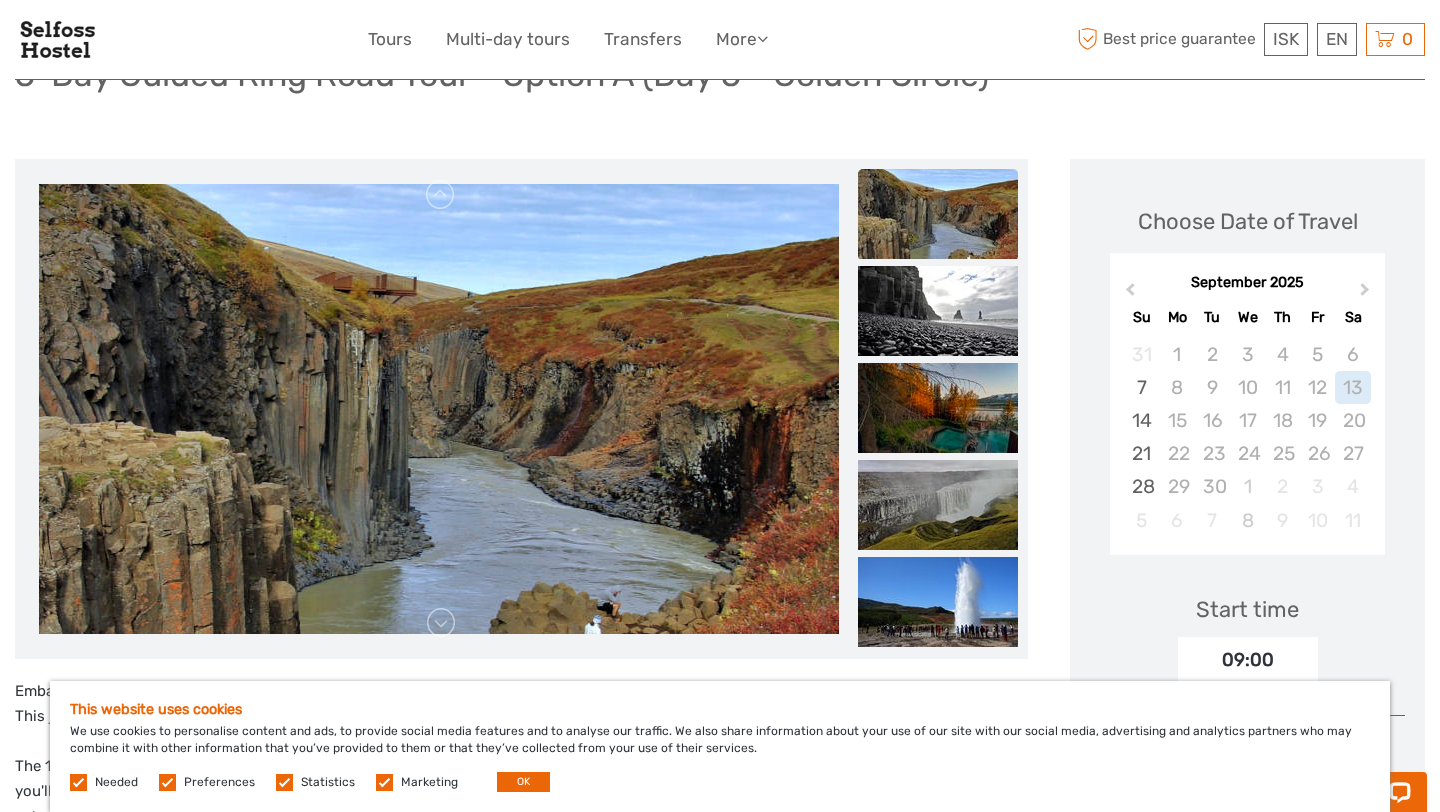 scroll, scrollTop: 208, scrollLeft: 0, axis: vertical 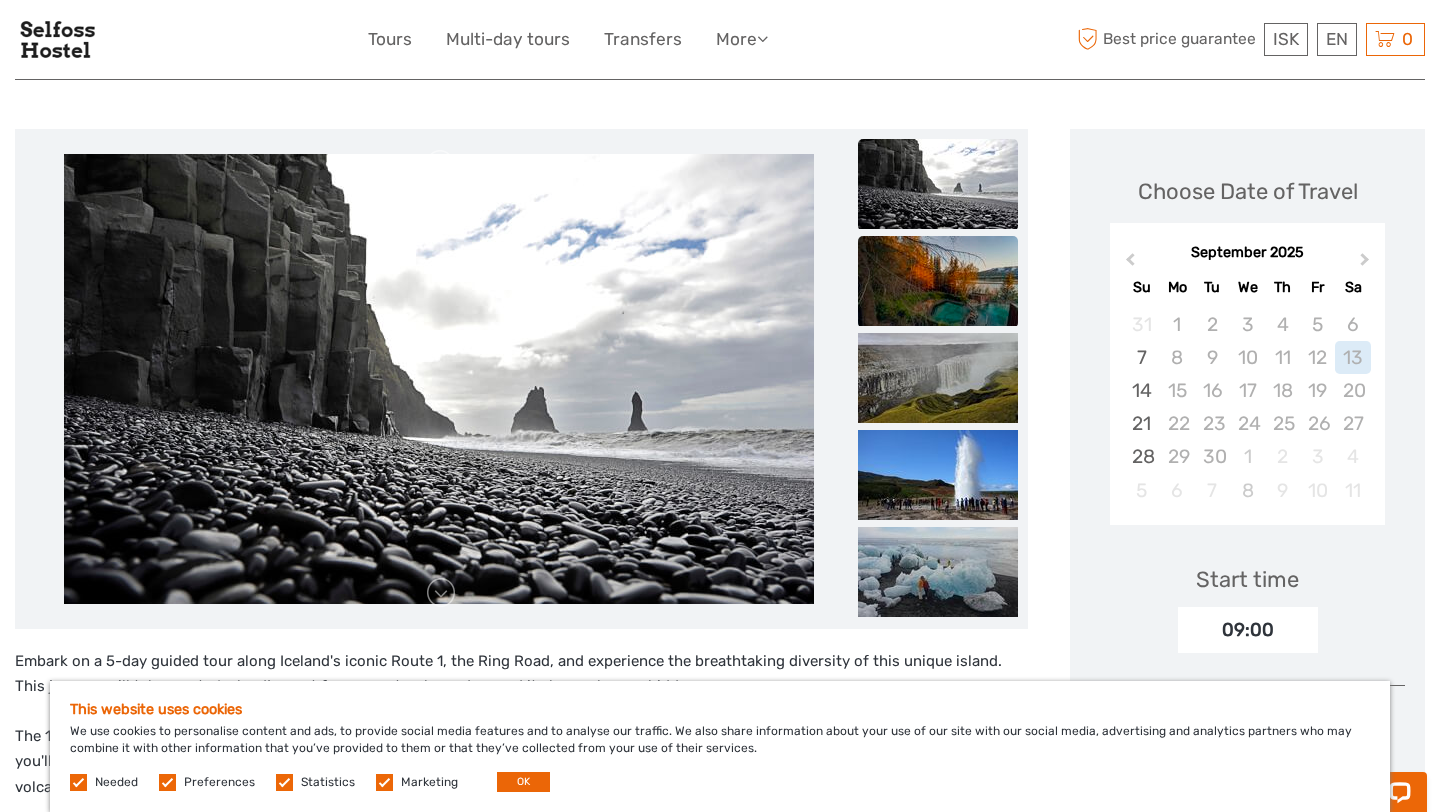 click at bounding box center (938, 281) 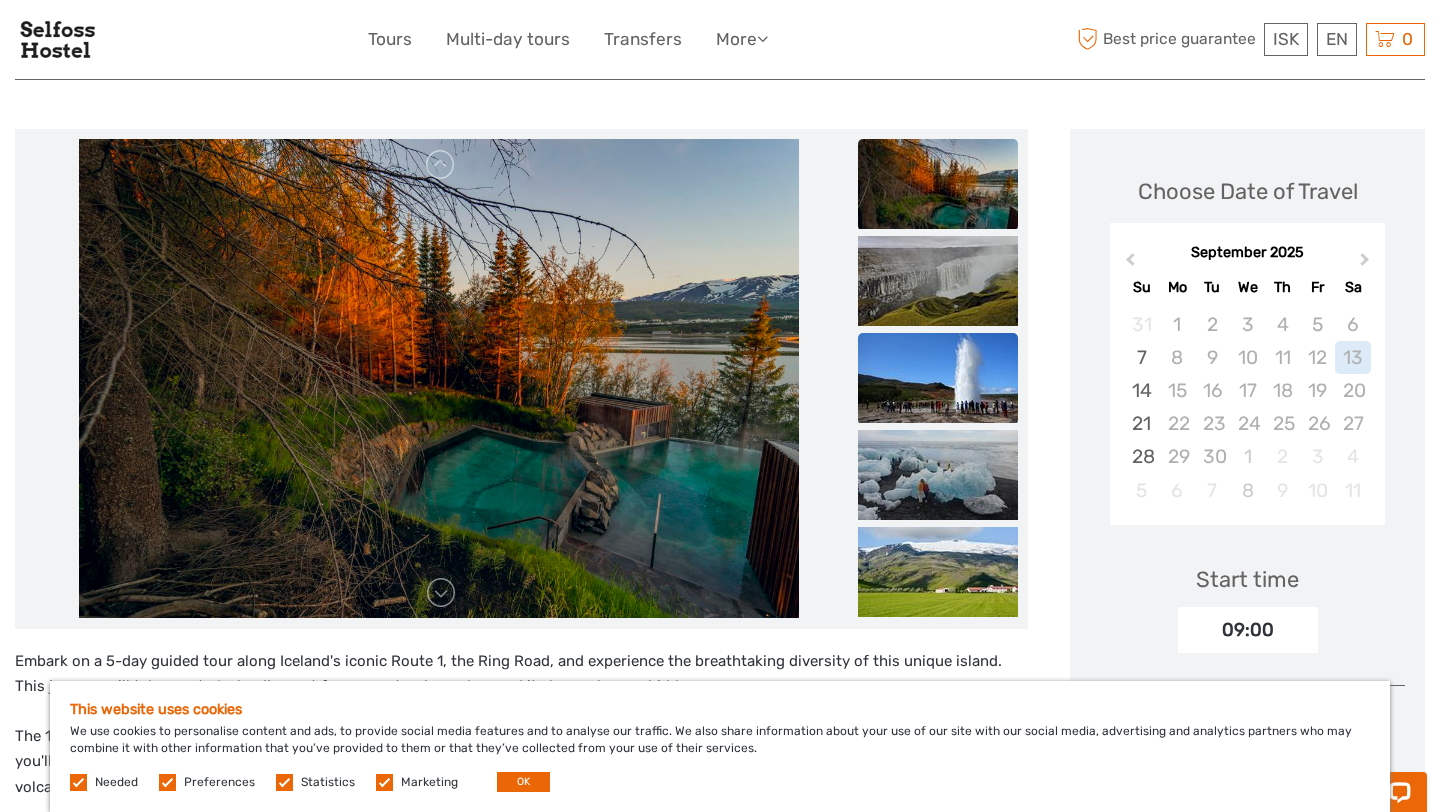 click at bounding box center [938, 378] 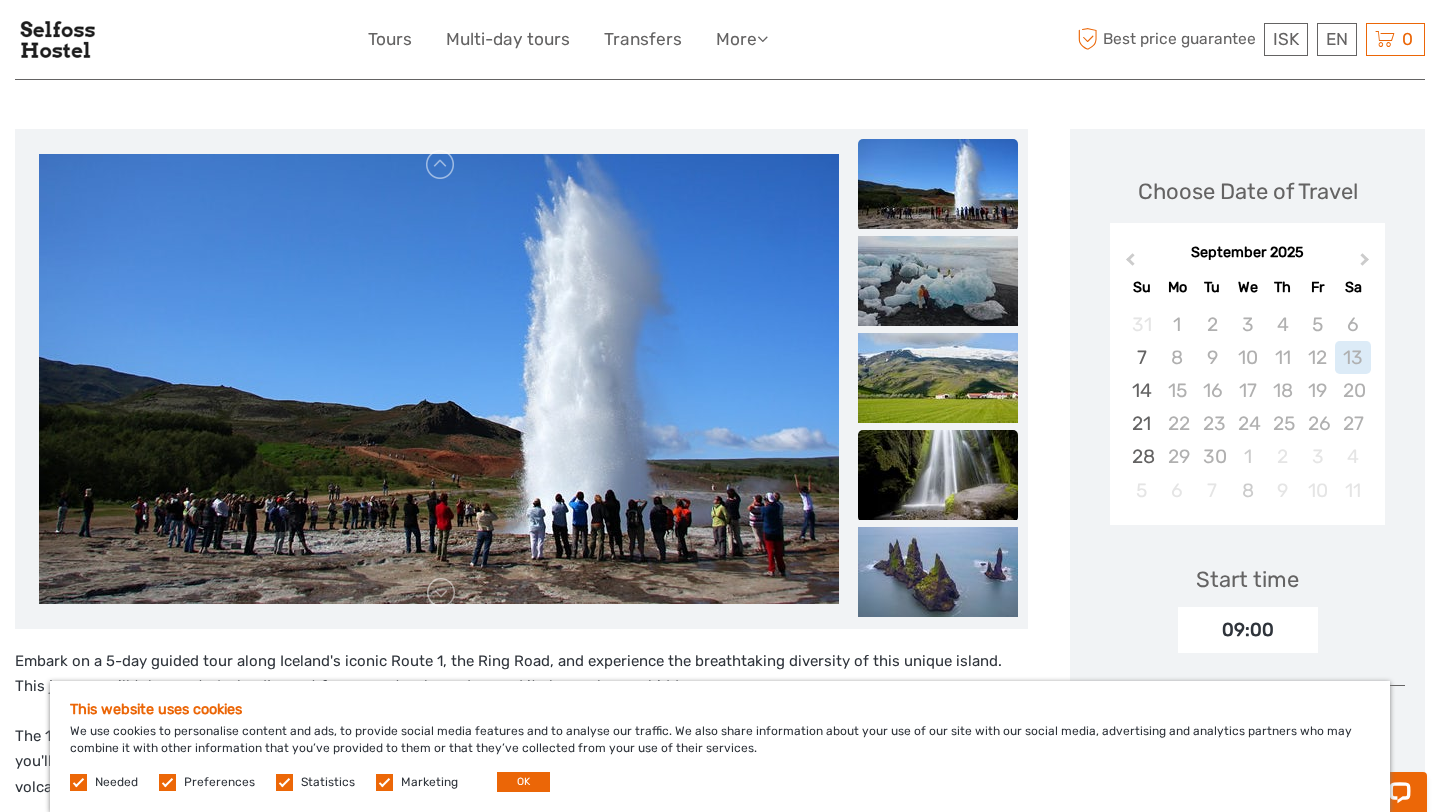 click at bounding box center [938, 475] 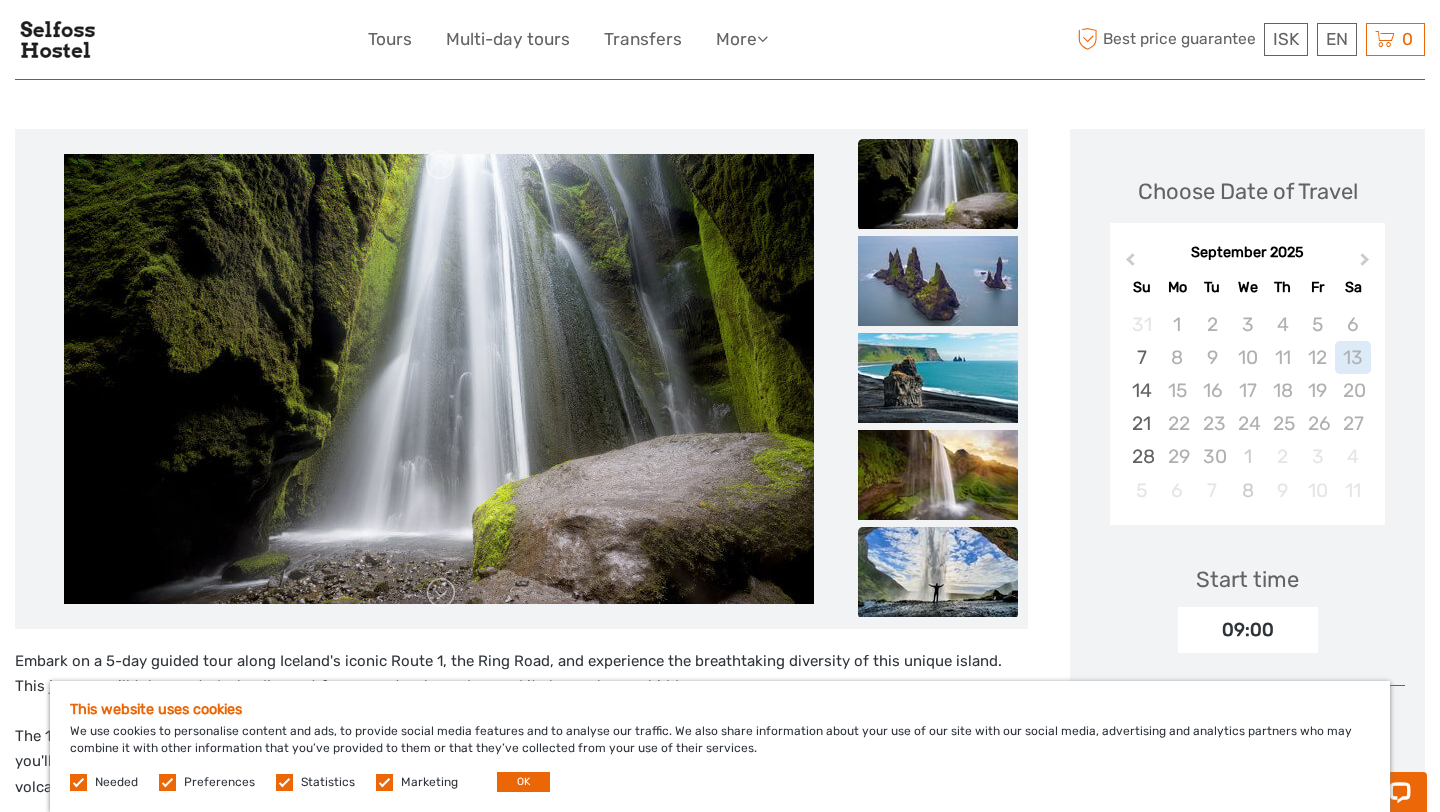 click at bounding box center (938, 572) 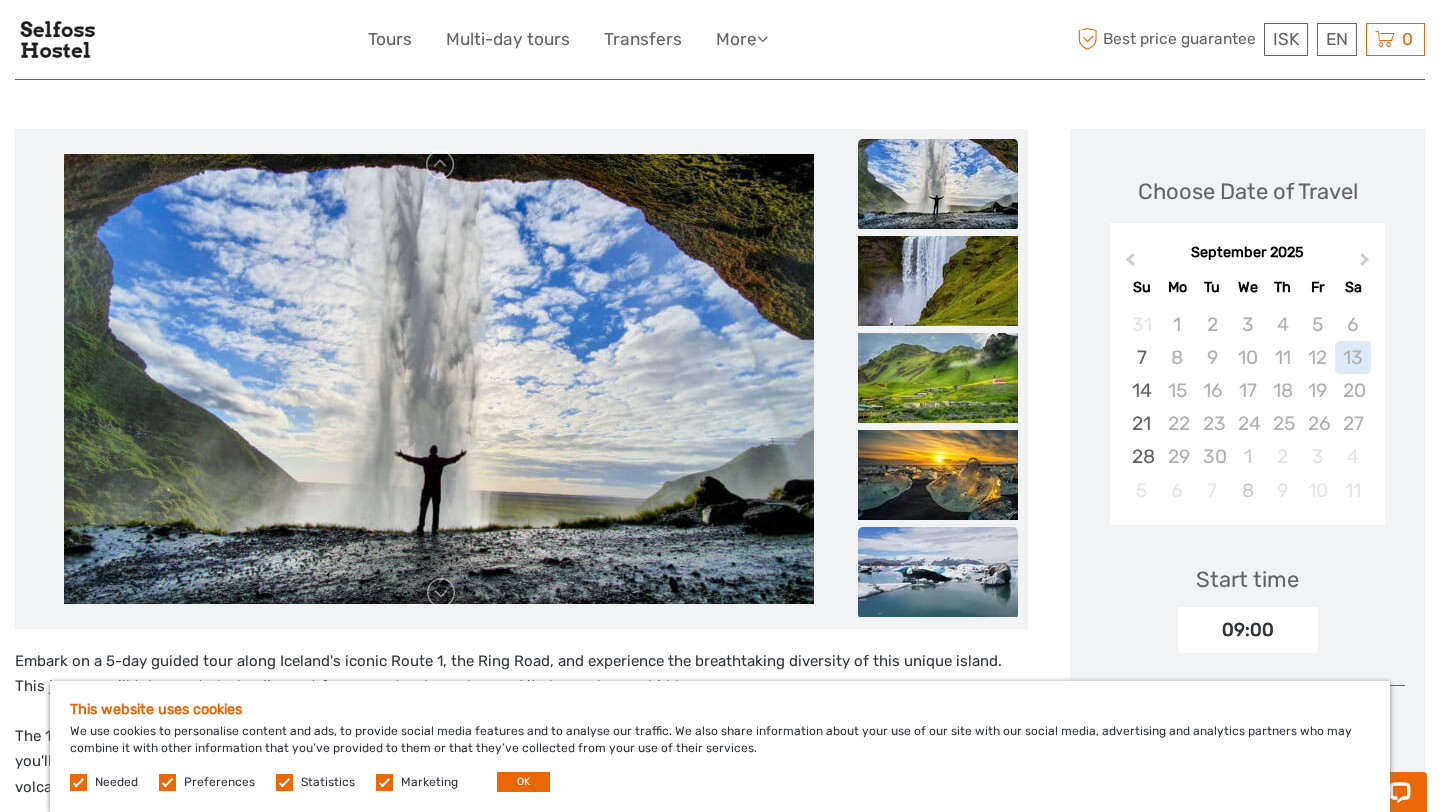 click at bounding box center (938, 572) 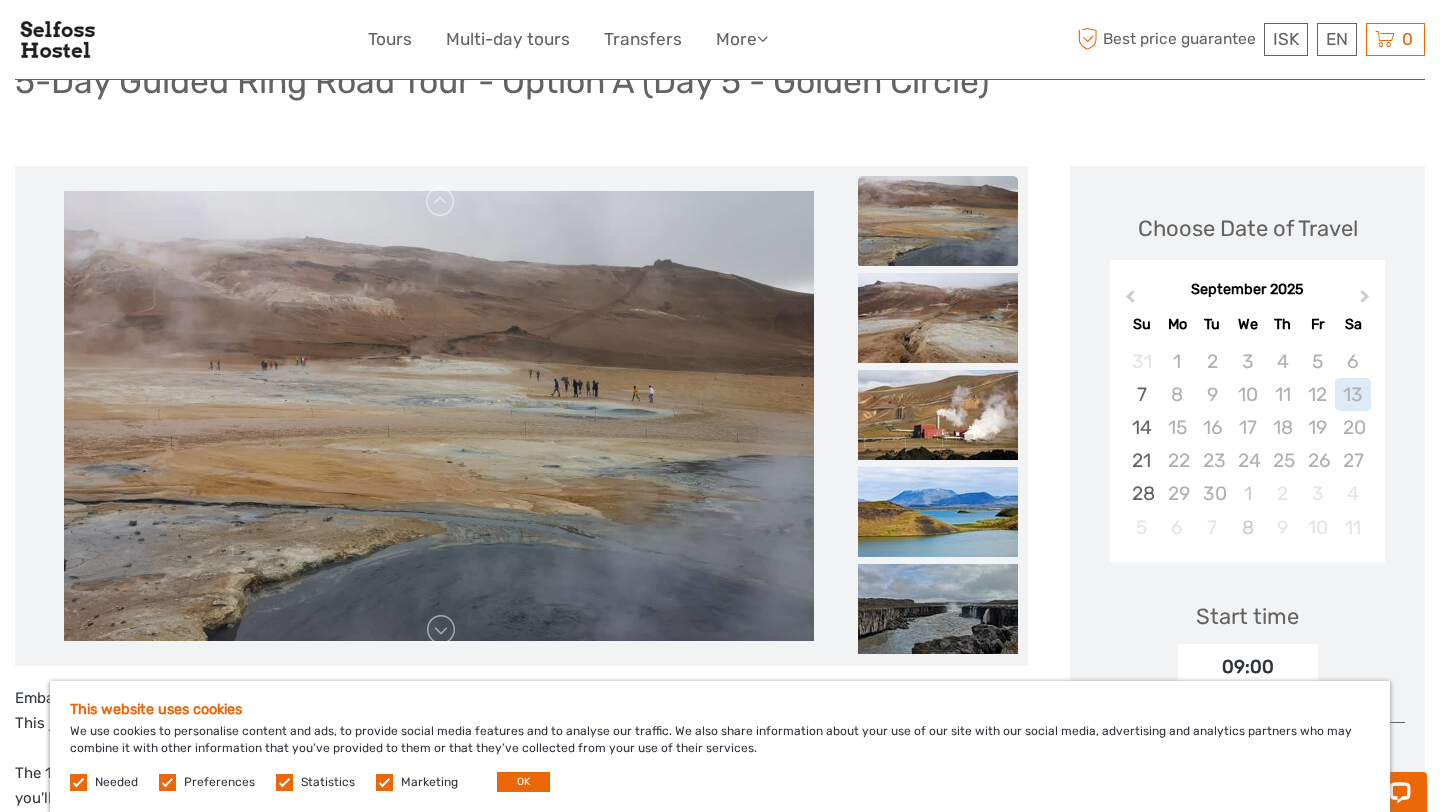 scroll, scrollTop: 168, scrollLeft: 0, axis: vertical 